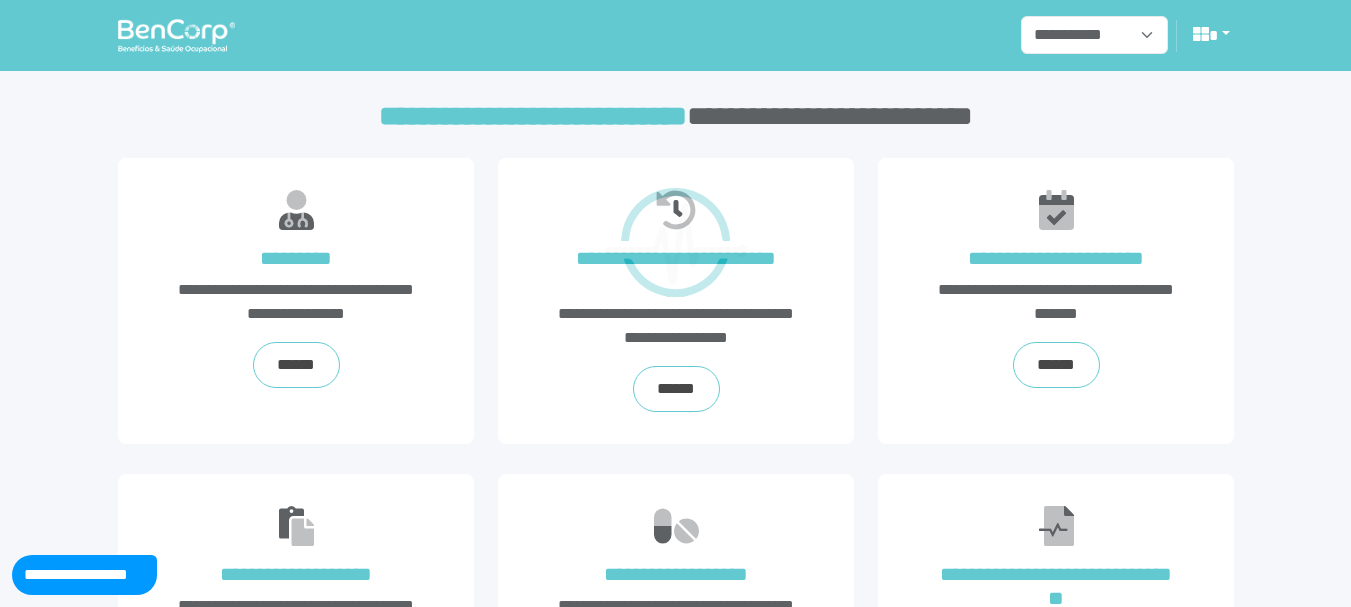 scroll, scrollTop: 0, scrollLeft: 0, axis: both 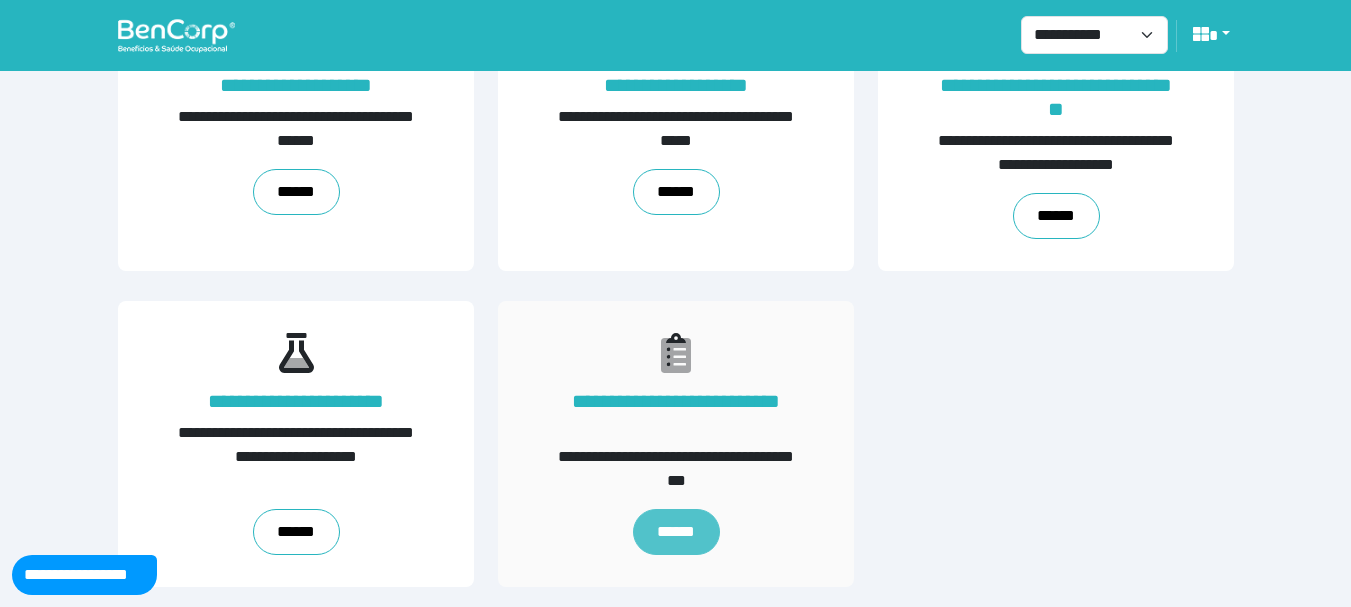click on "******" at bounding box center [675, 532] 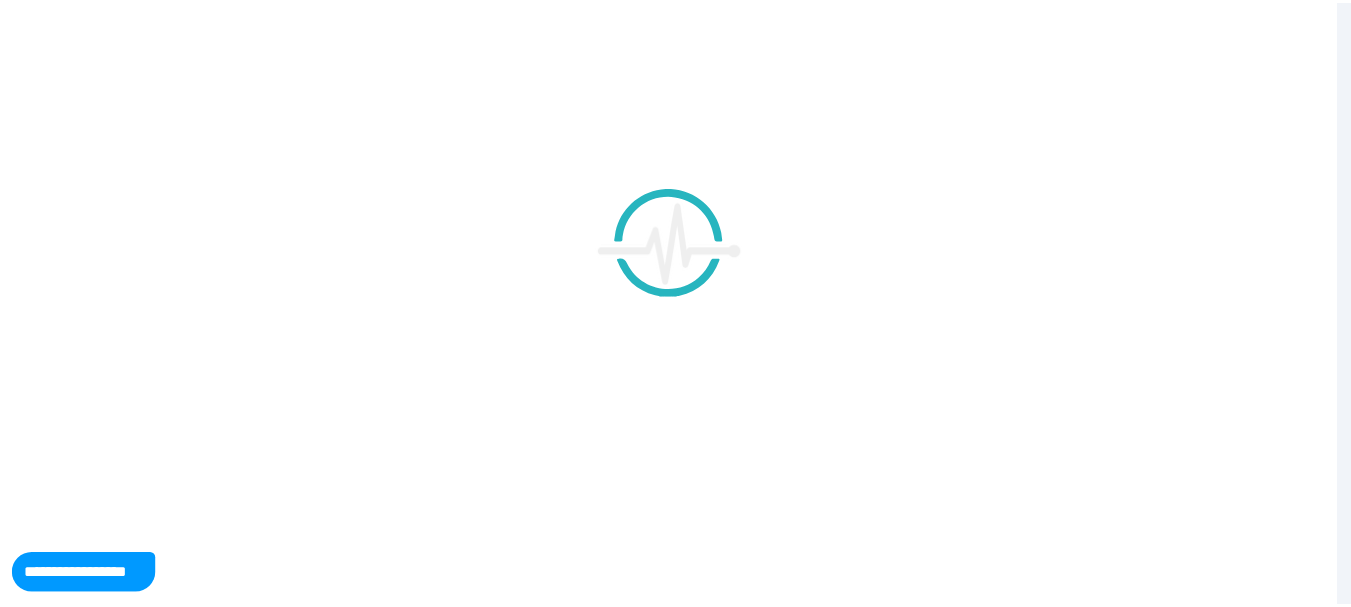 scroll, scrollTop: 0, scrollLeft: 0, axis: both 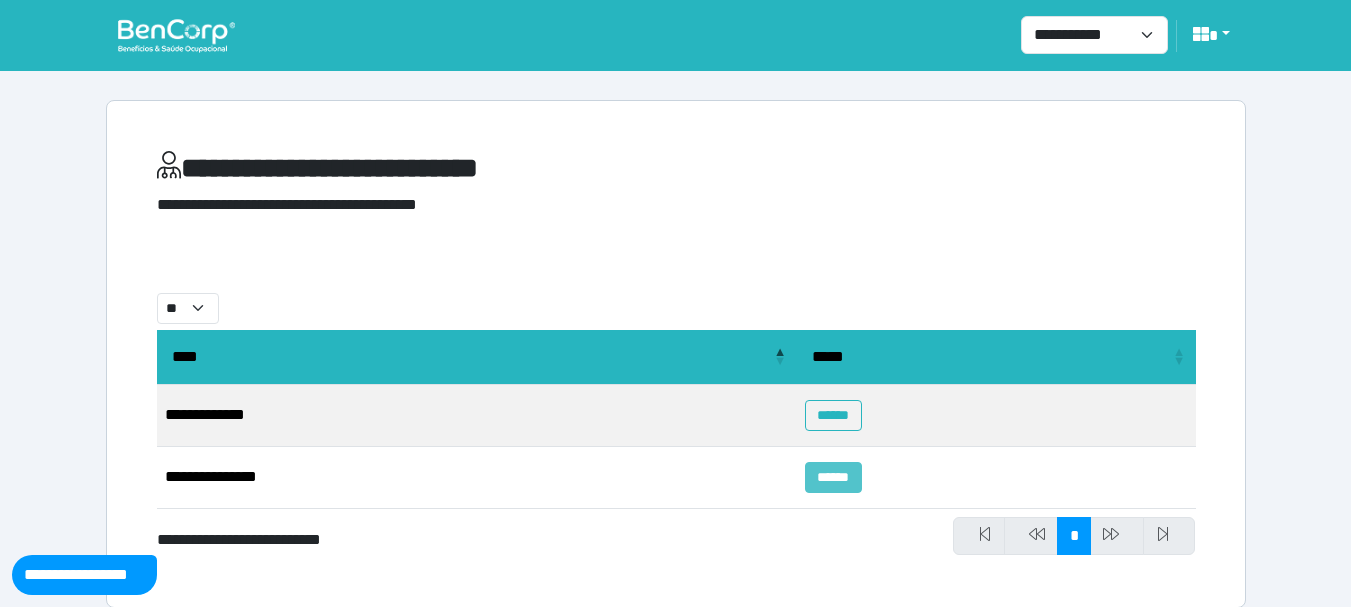 click on "******" at bounding box center (833, 477) 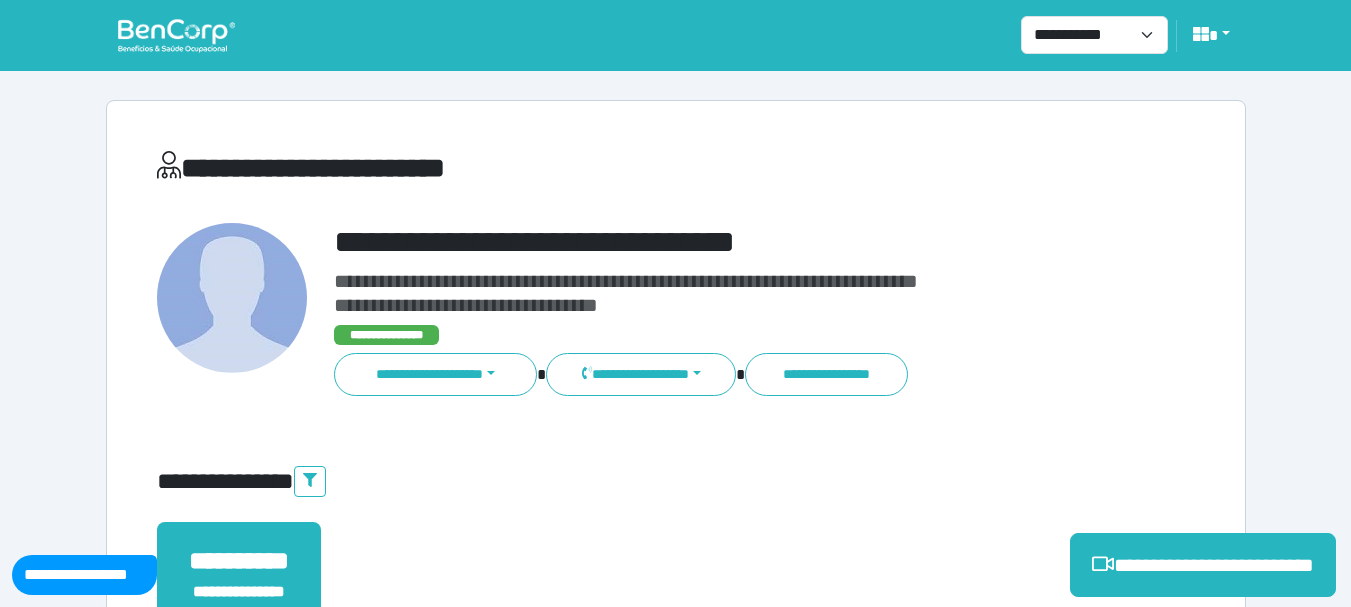 scroll, scrollTop: 0, scrollLeft: 0, axis: both 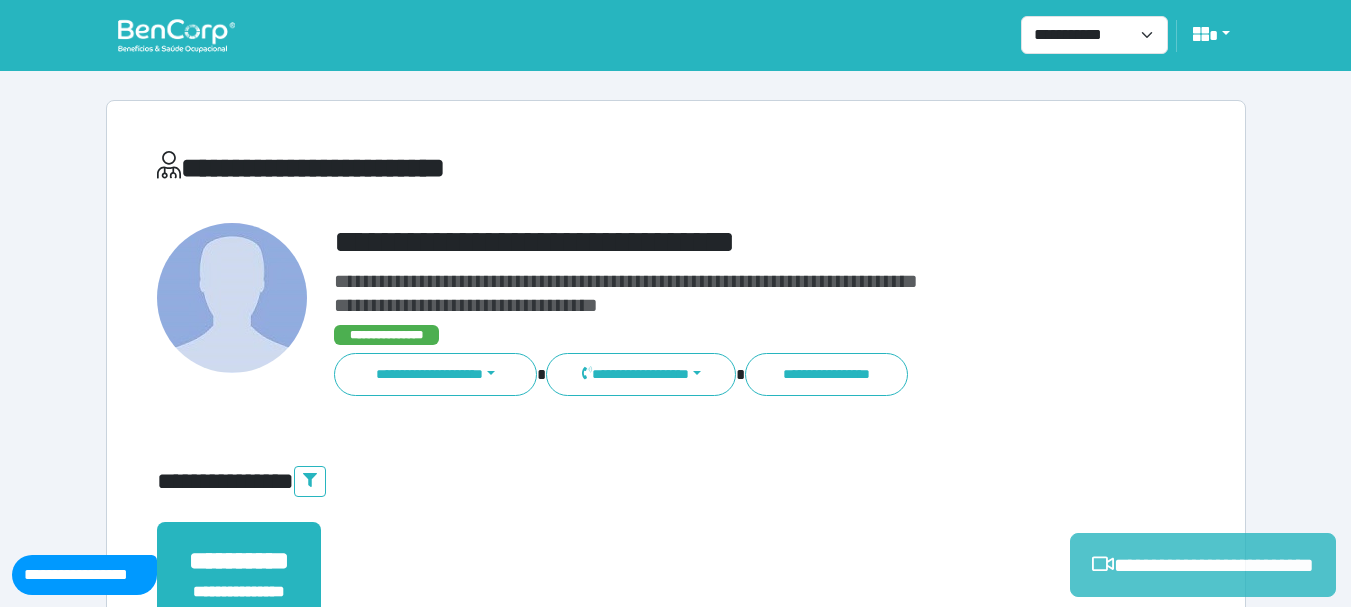 click on "**********" at bounding box center [1203, 565] 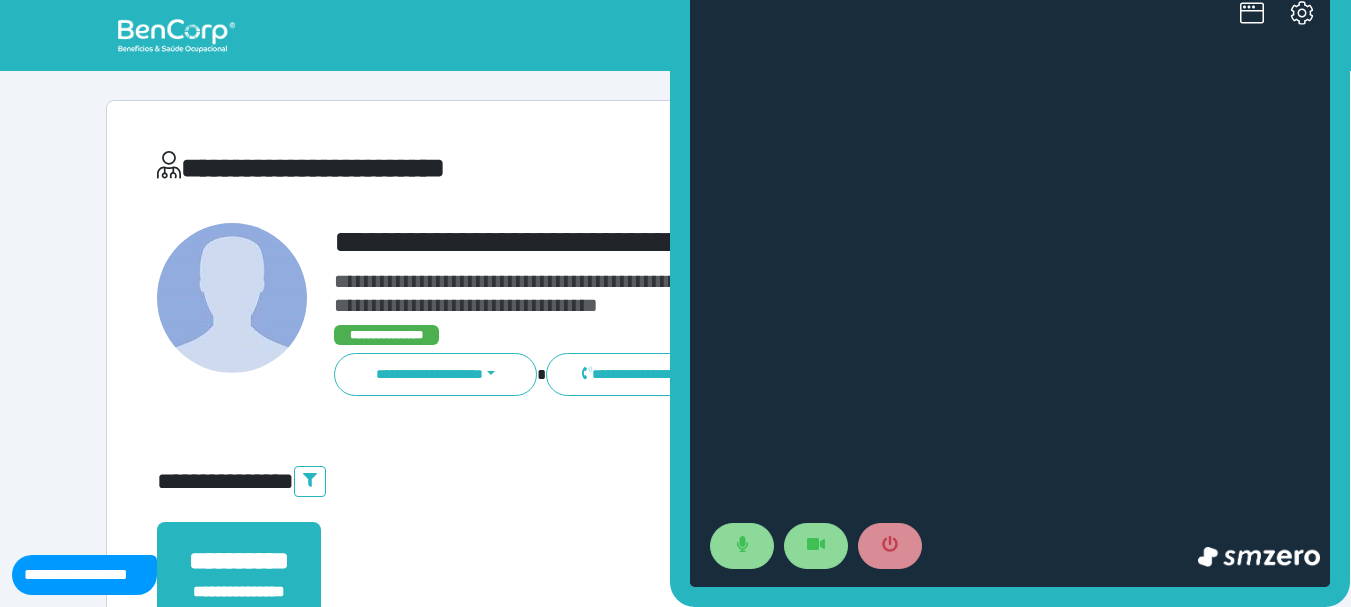 scroll, scrollTop: 0, scrollLeft: 0, axis: both 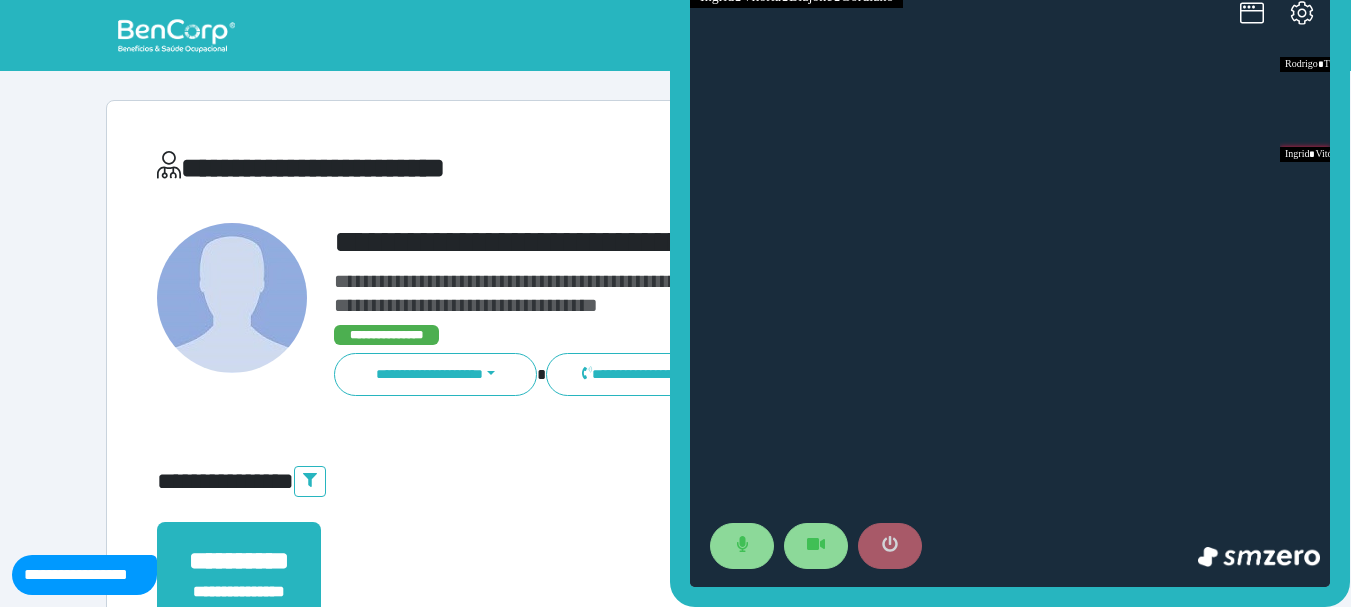 click at bounding box center (890, 546) 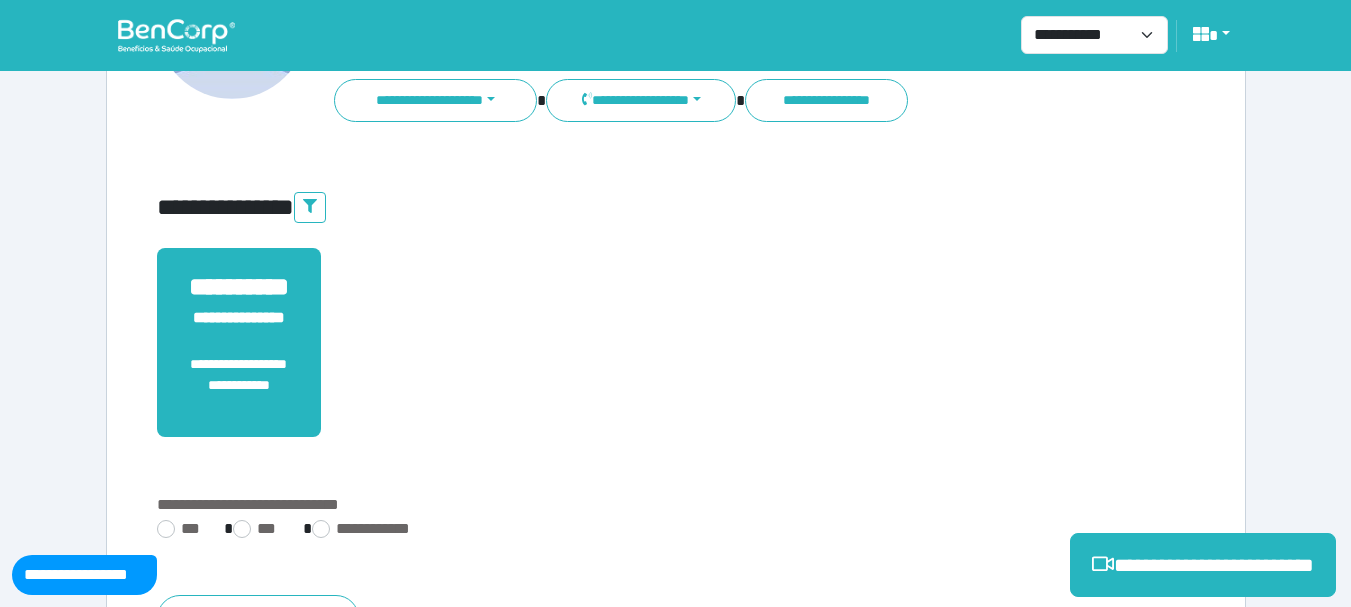 scroll, scrollTop: 515, scrollLeft: 0, axis: vertical 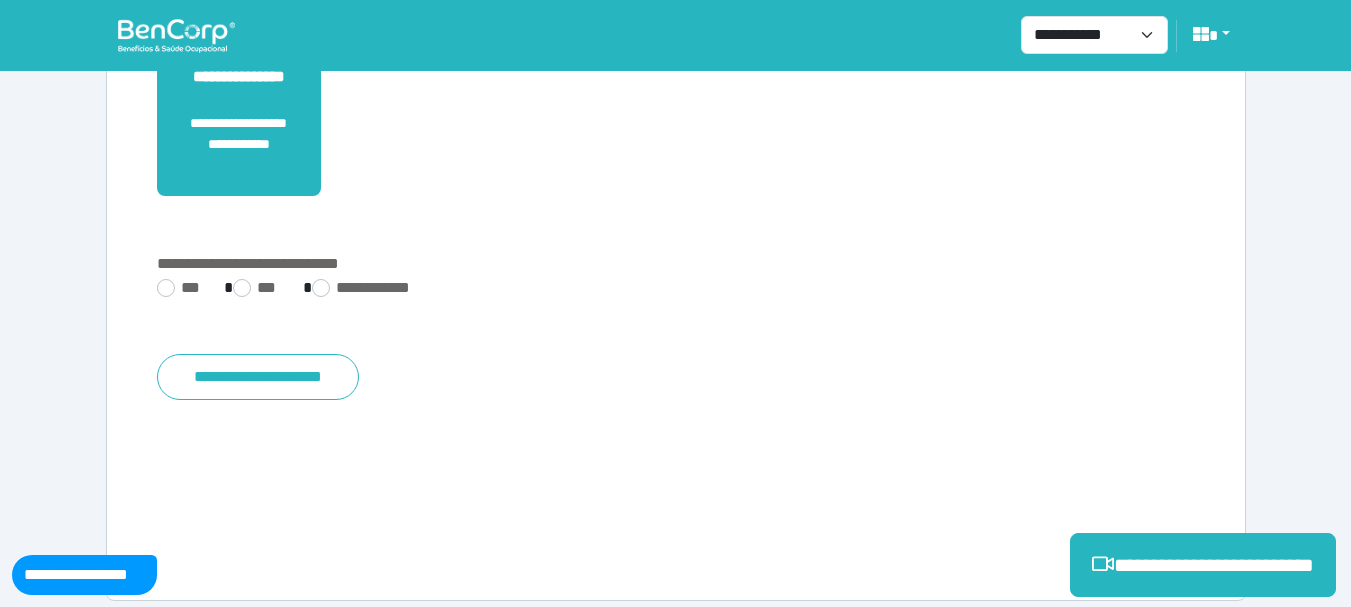 click on "**********" at bounding box center (676, 93) 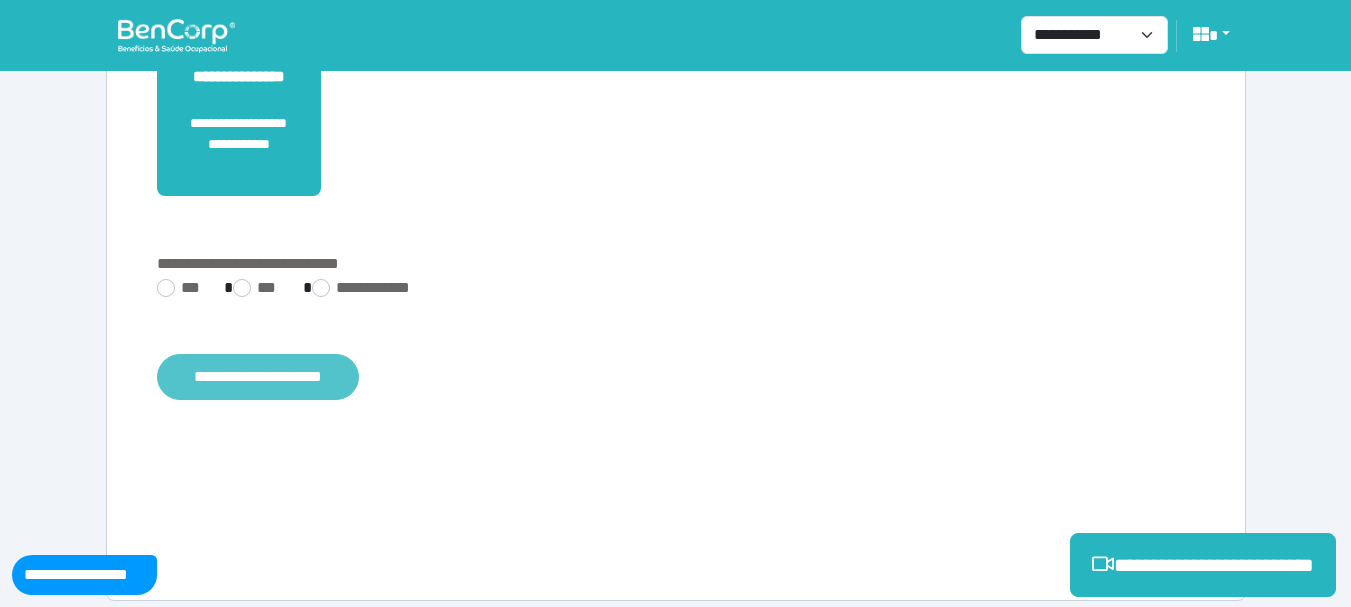 click on "**********" at bounding box center [258, 377] 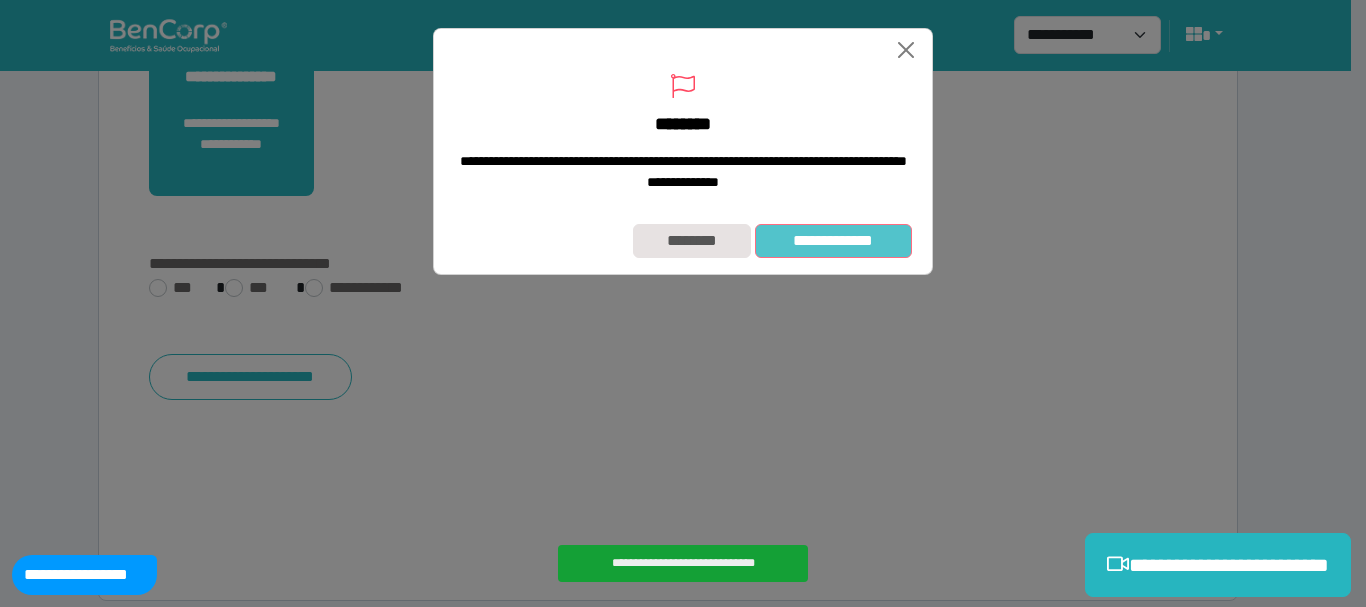 click on "**********" at bounding box center (833, 241) 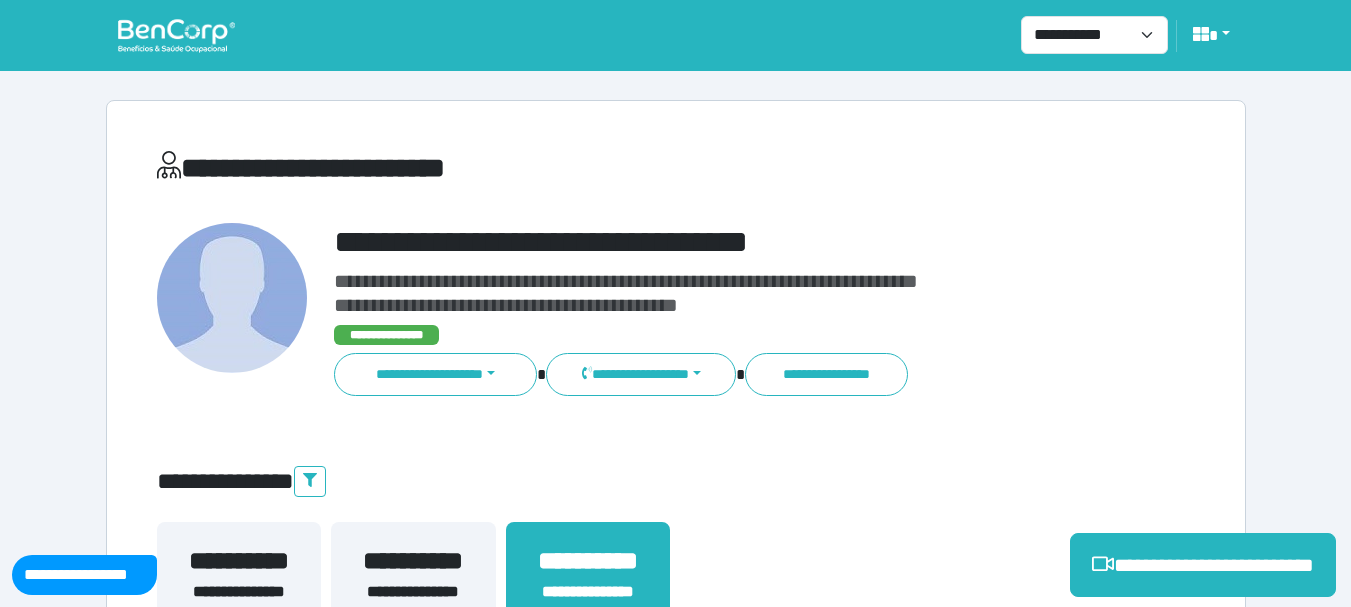 scroll, scrollTop: 0, scrollLeft: 0, axis: both 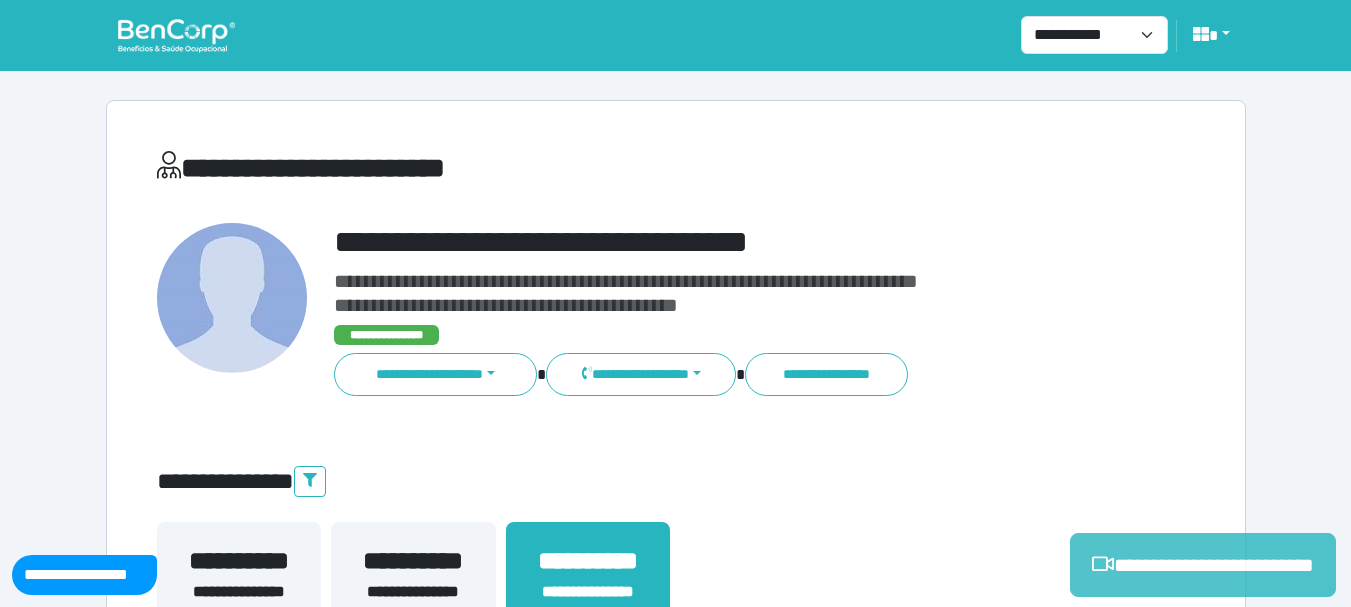 click on "**********" at bounding box center (1203, 565) 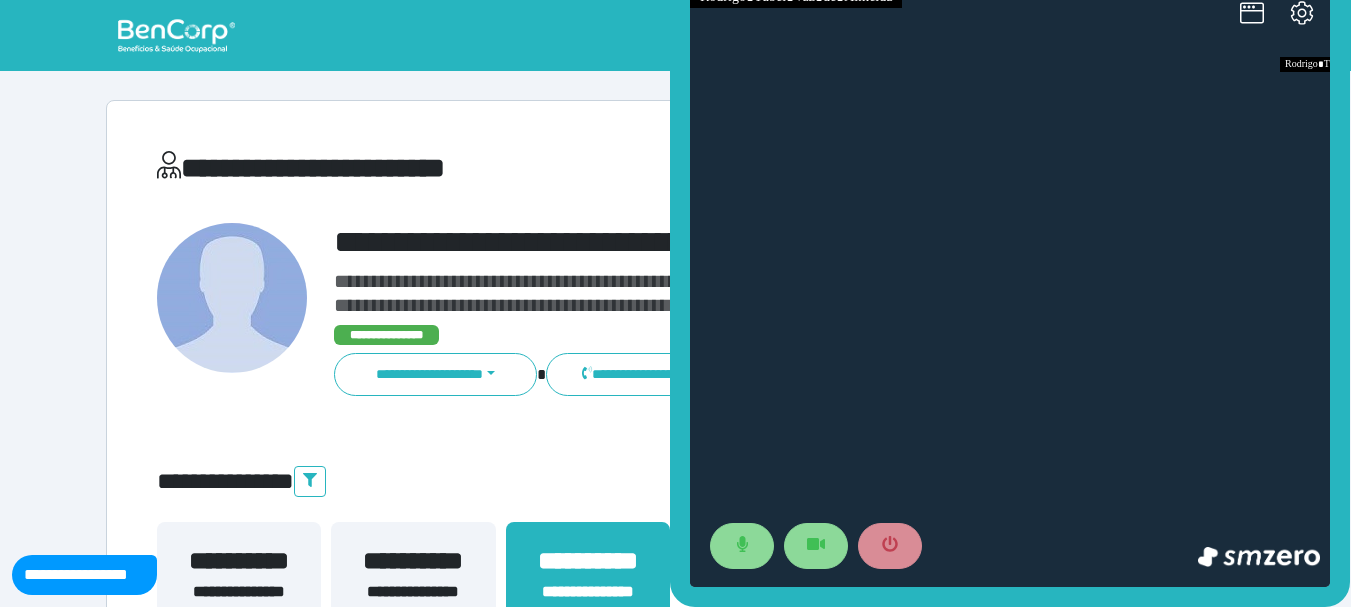 scroll, scrollTop: 0, scrollLeft: 0, axis: both 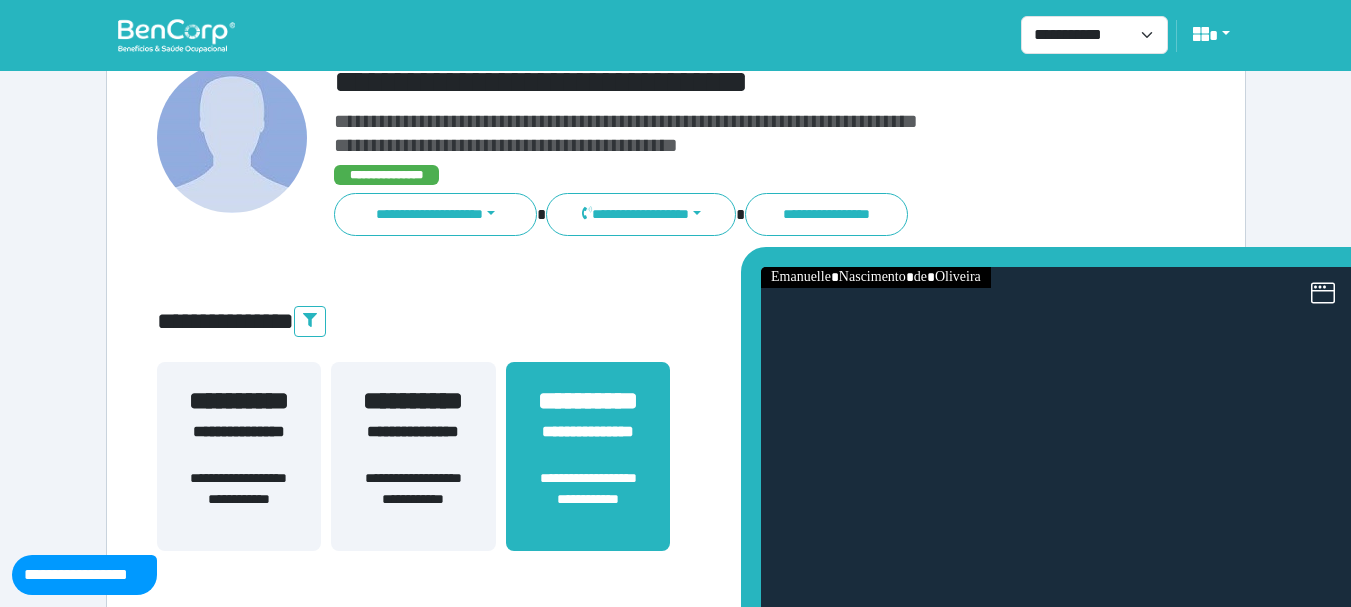 drag, startPoint x: 683, startPoint y: 219, endPoint x: 748, endPoint y: 328, distance: 126.90942 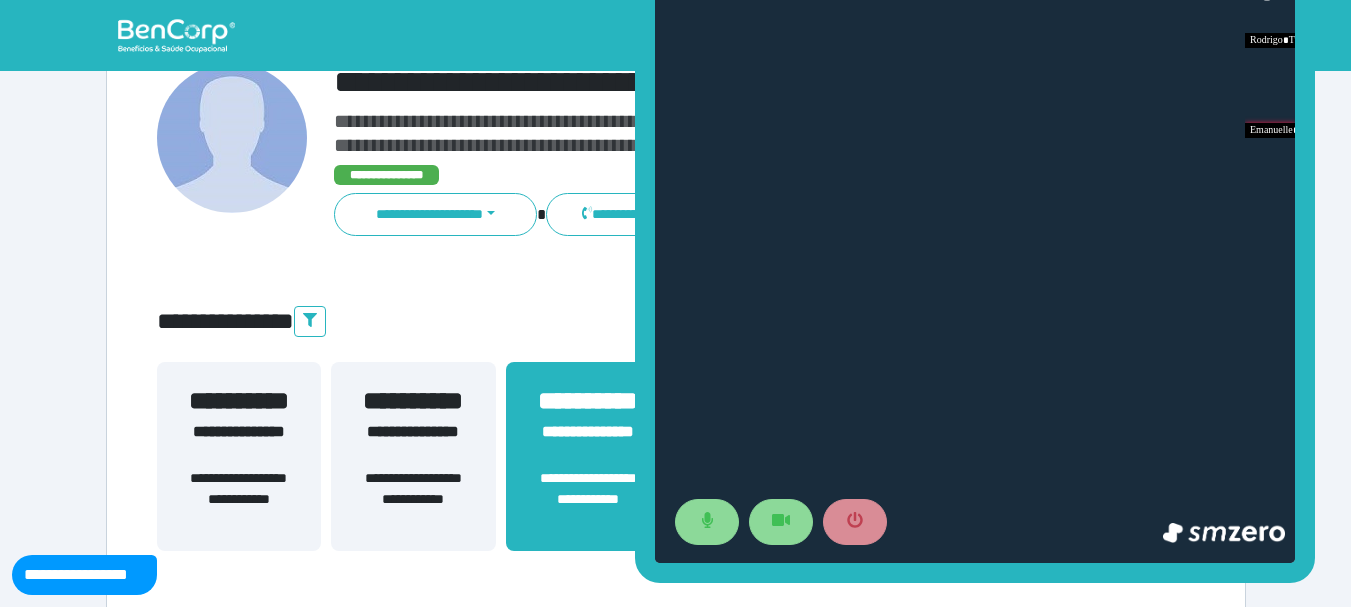 scroll, scrollTop: 60, scrollLeft: 0, axis: vertical 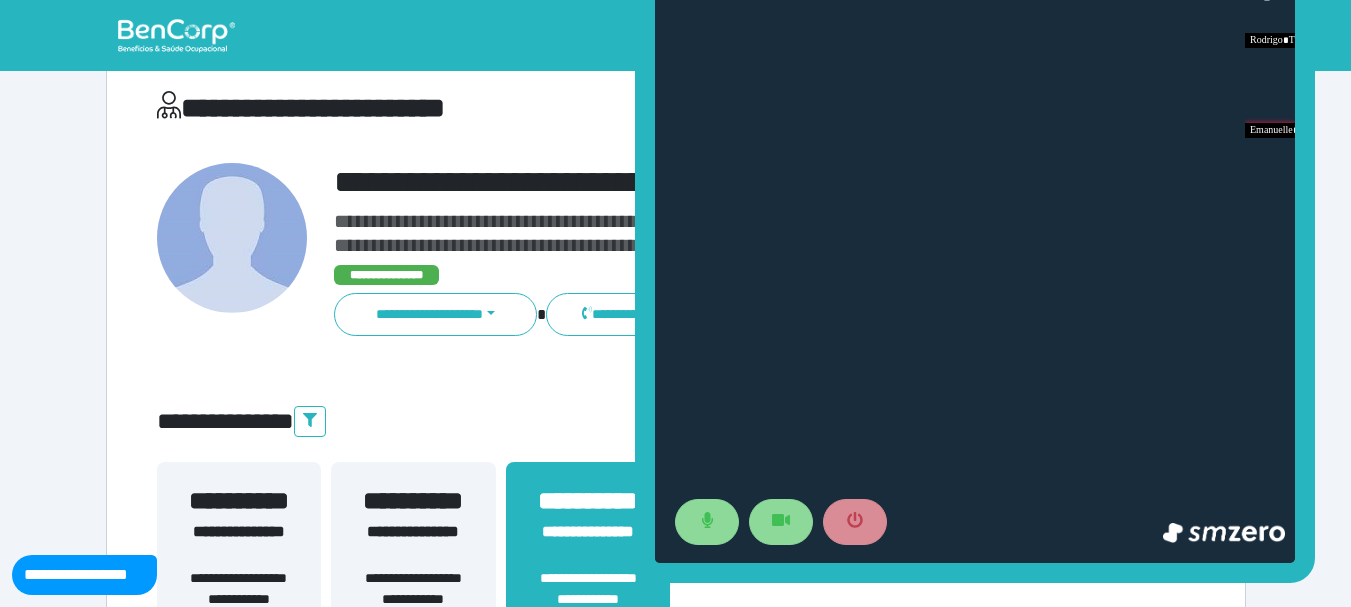 drag, startPoint x: 1099, startPoint y: 255, endPoint x: 993, endPoint y: -4, distance: 279.85175 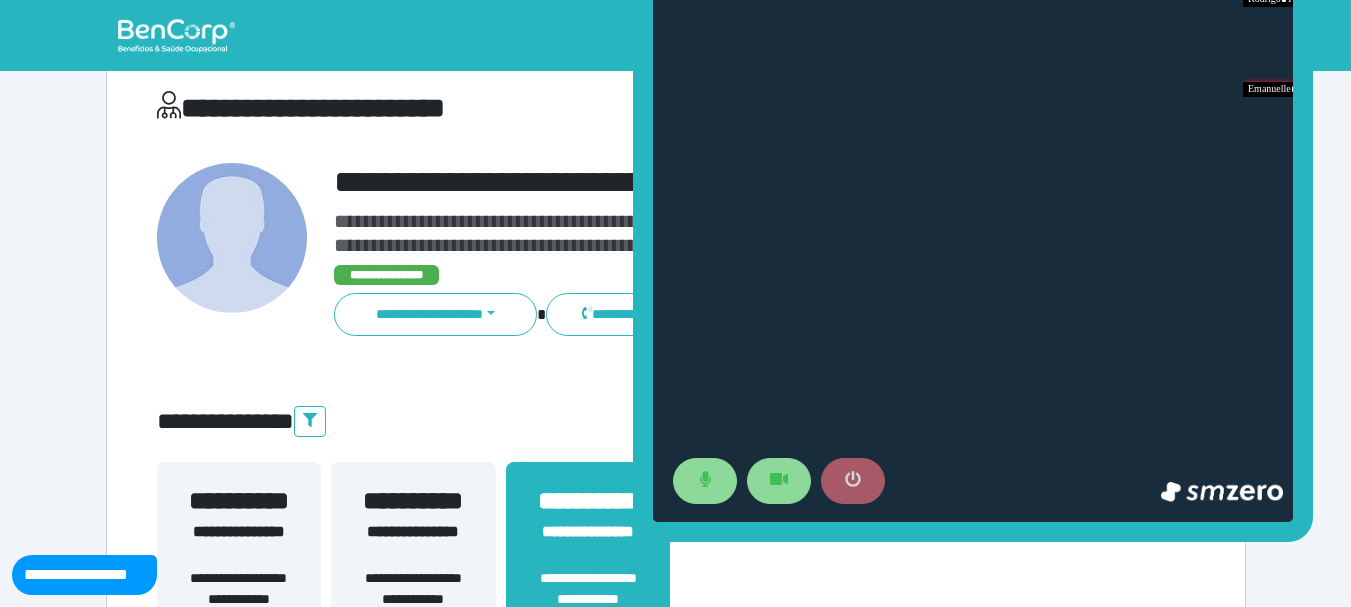 click at bounding box center [853, 481] 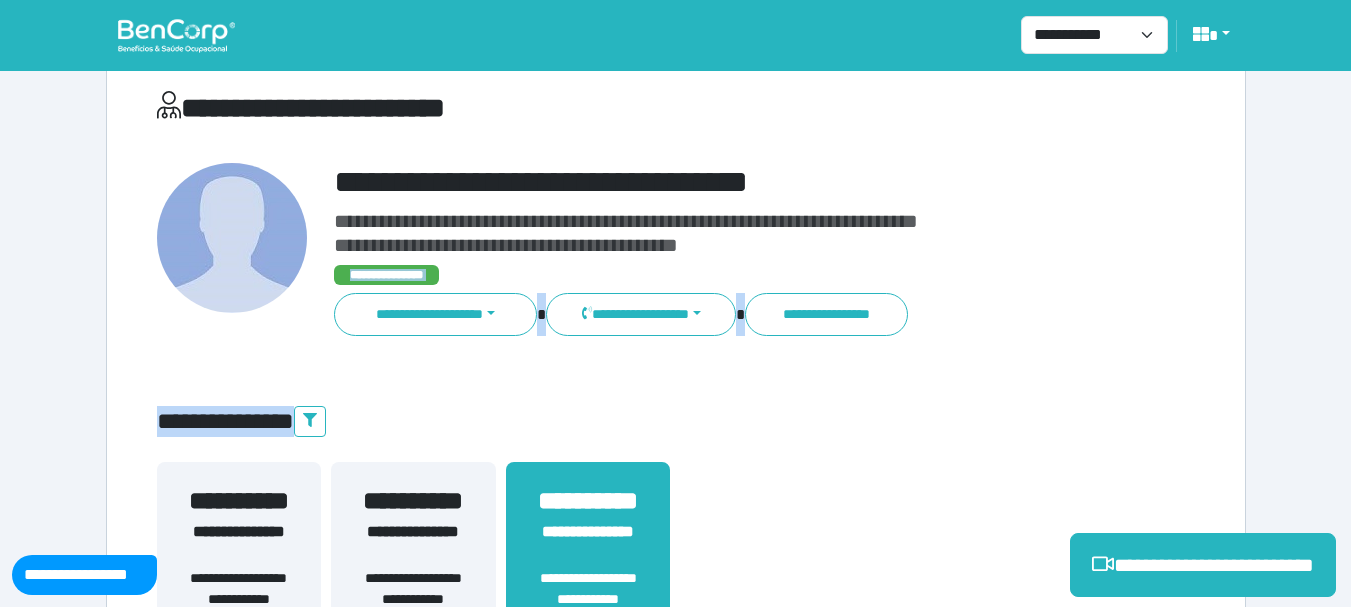 drag, startPoint x: 1347, startPoint y: 241, endPoint x: 1362, endPoint y: 415, distance: 174.64536 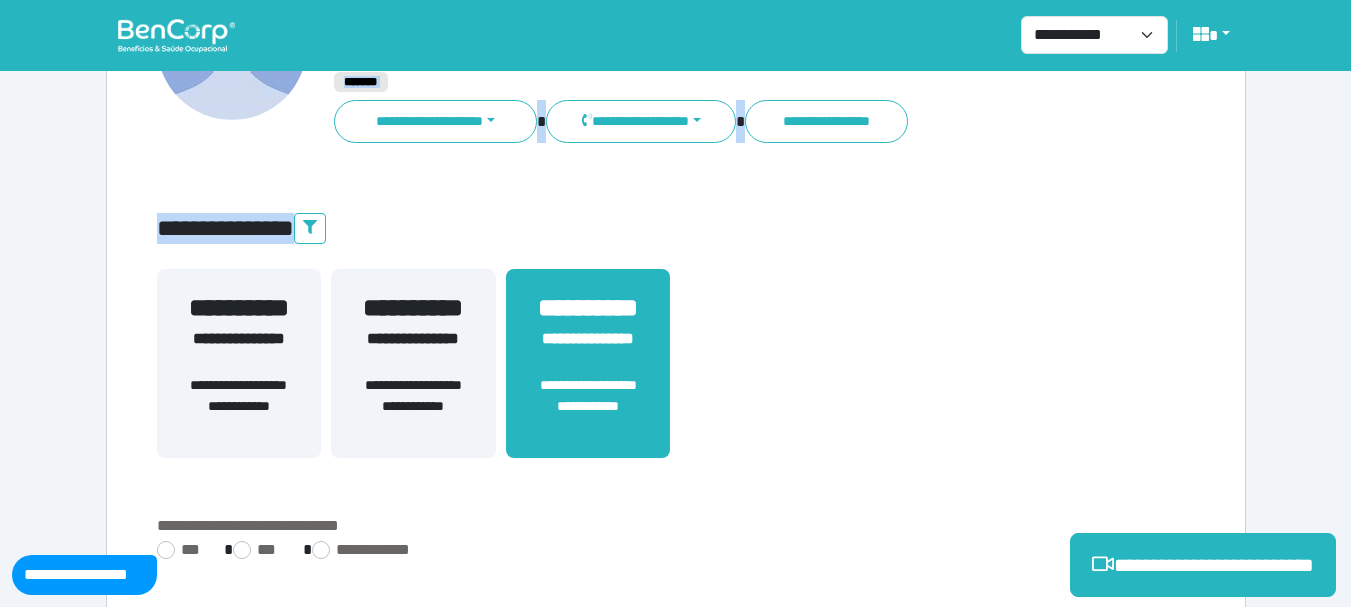scroll, scrollTop: 255, scrollLeft: 0, axis: vertical 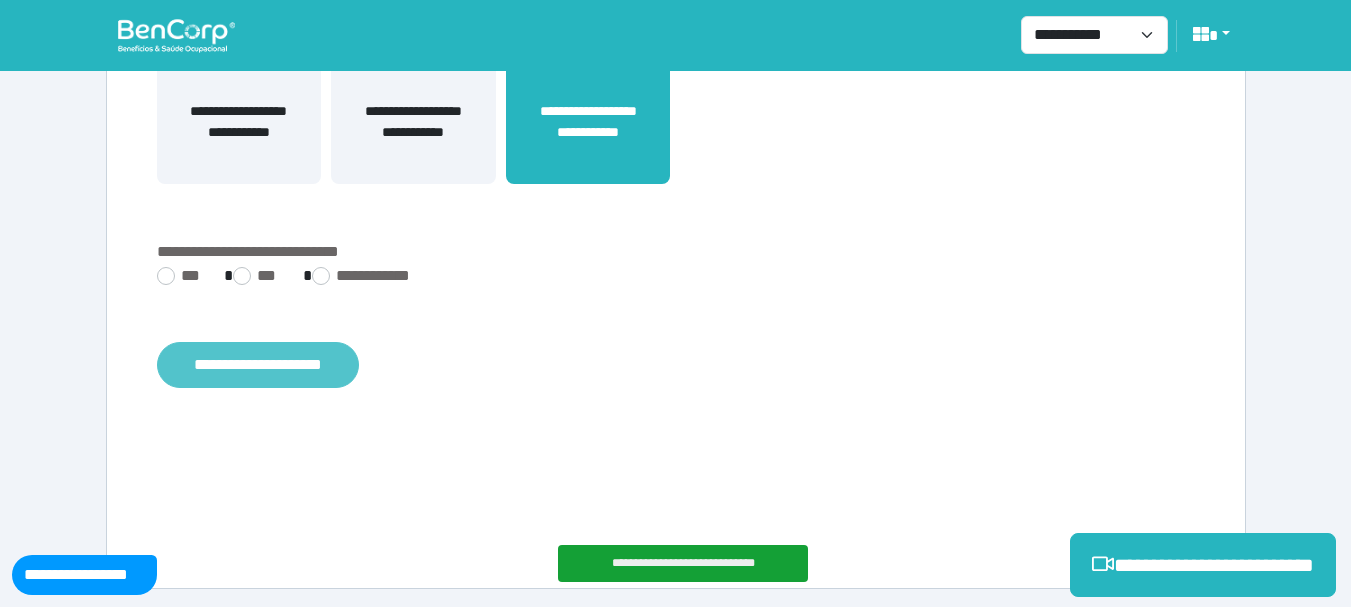 click on "**********" at bounding box center [258, 365] 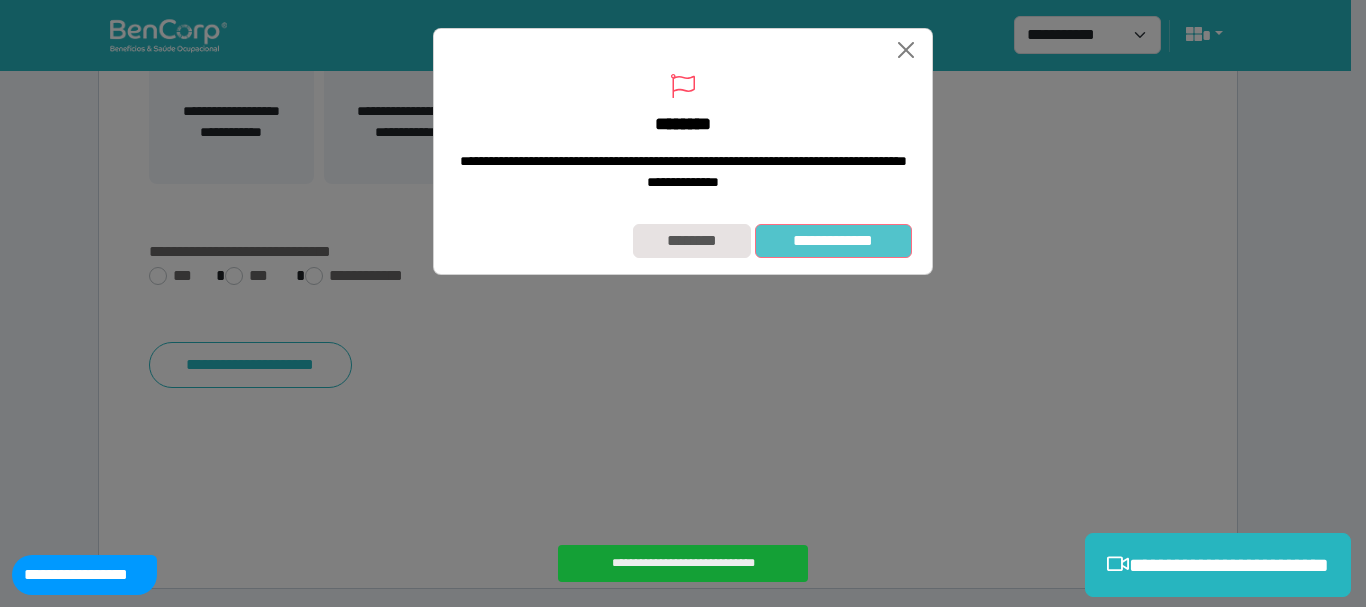 click on "**********" at bounding box center (833, 241) 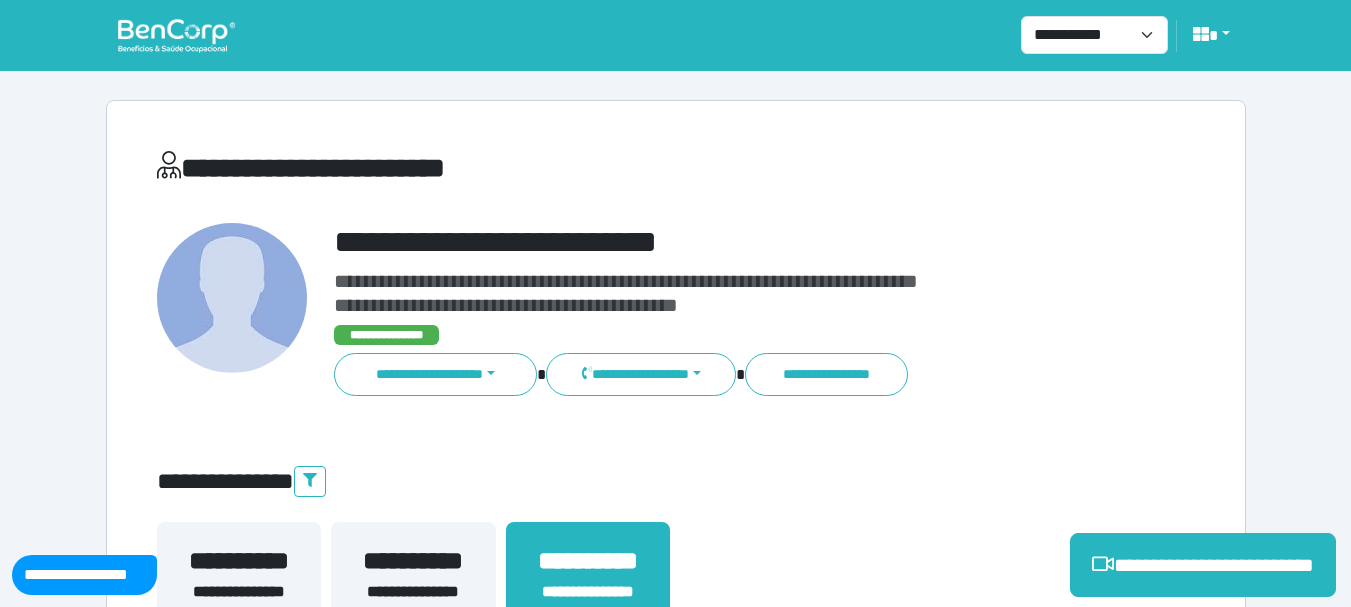 scroll, scrollTop: 0, scrollLeft: 0, axis: both 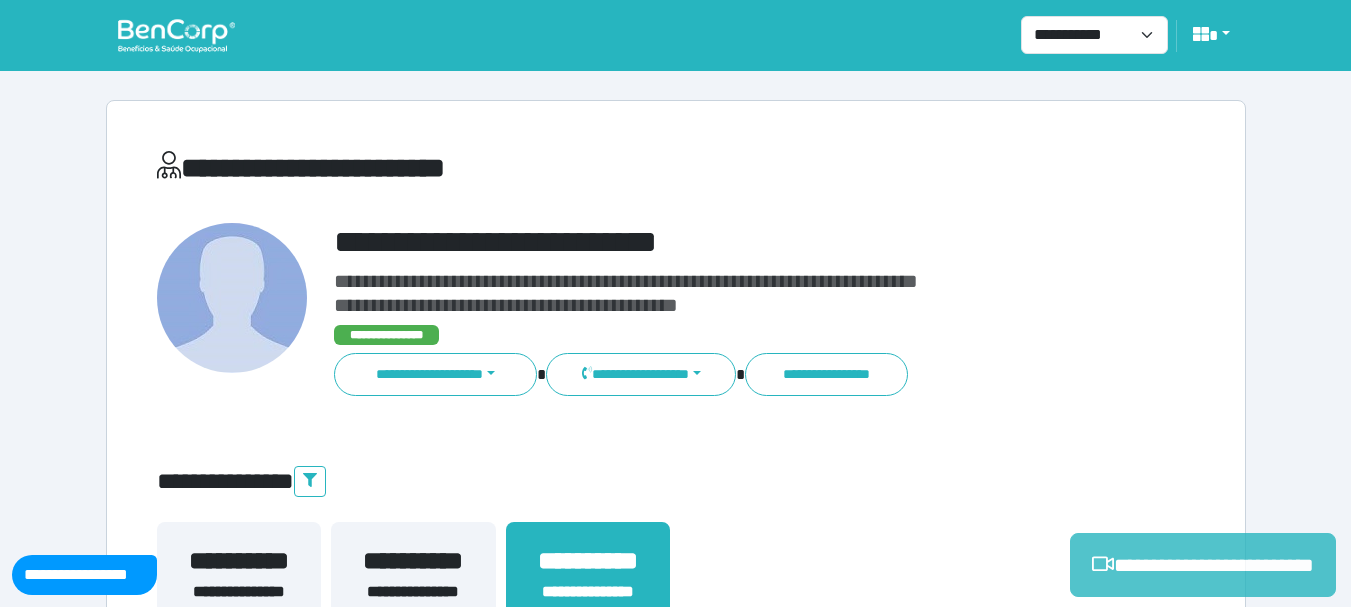 click on "**********" at bounding box center (1203, 565) 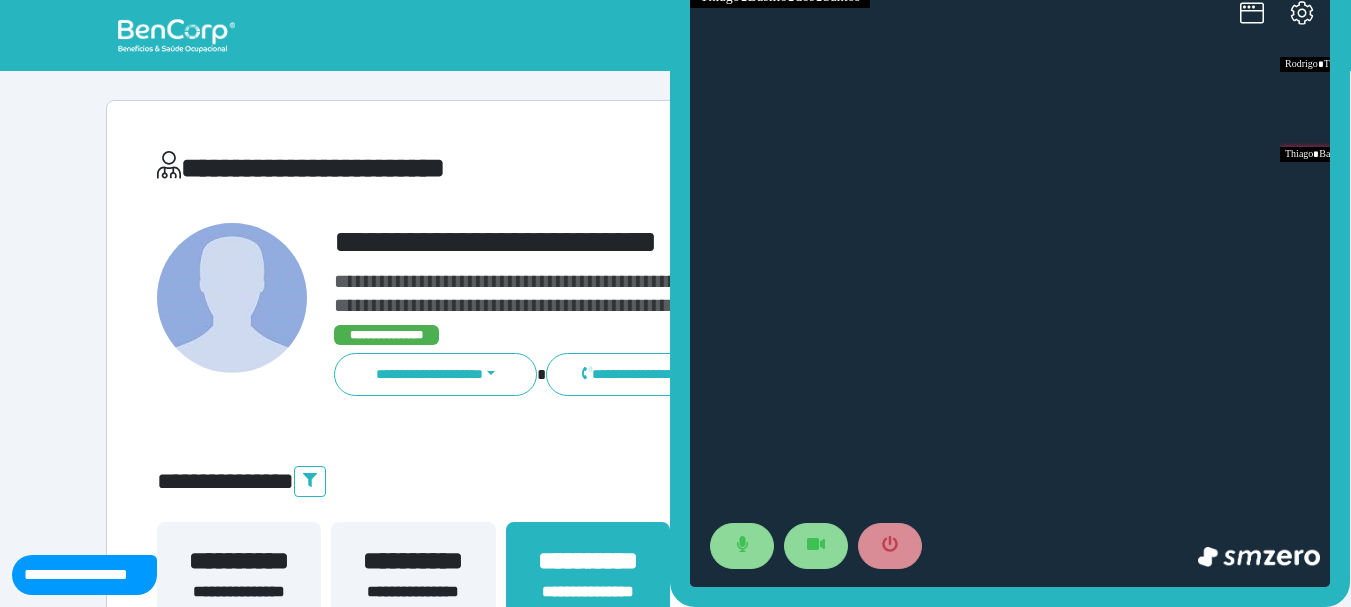 scroll, scrollTop: 0, scrollLeft: 0, axis: both 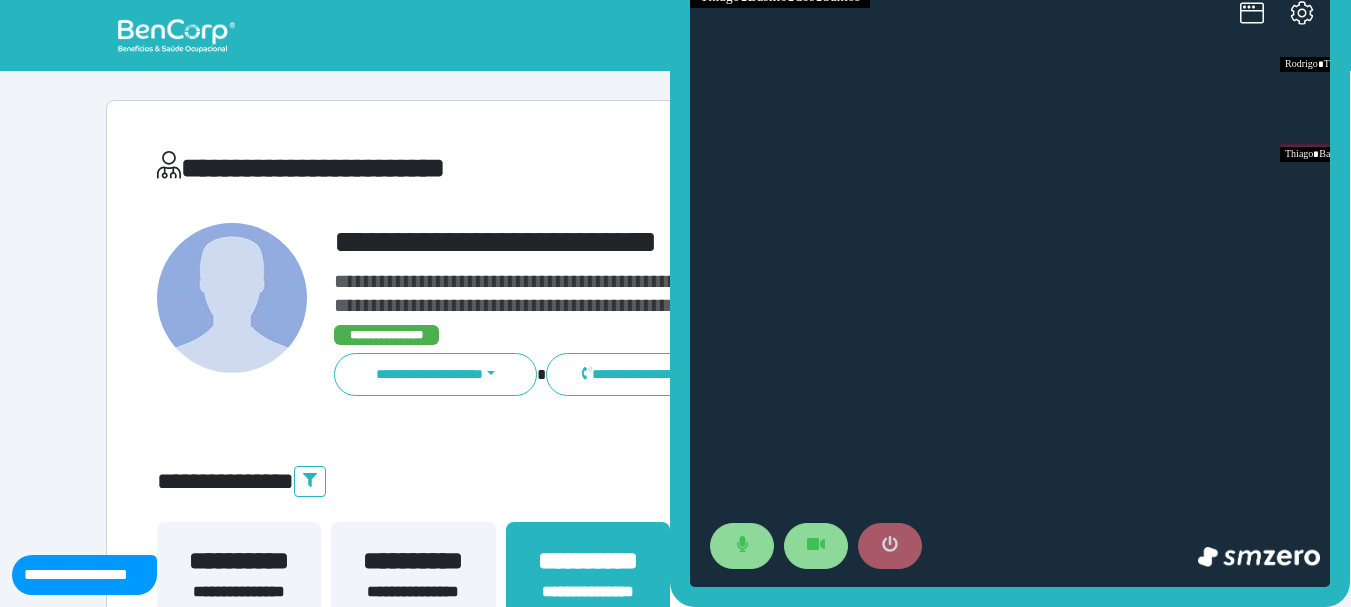 click 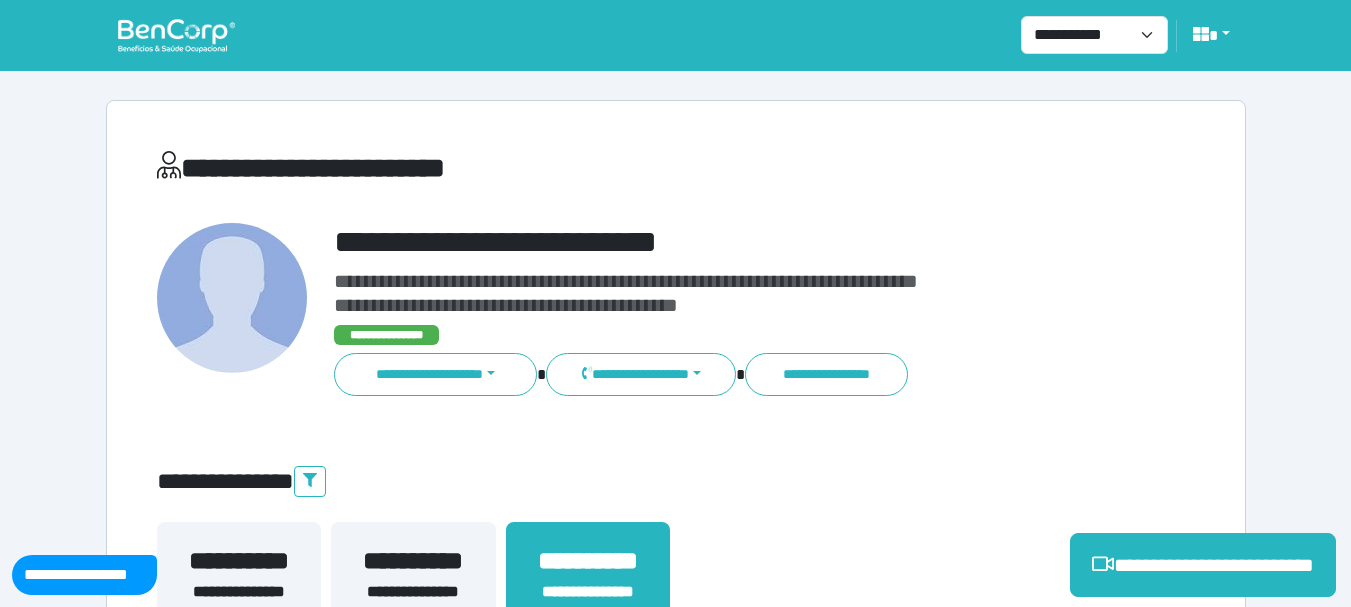 scroll, scrollTop: 286, scrollLeft: 0, axis: vertical 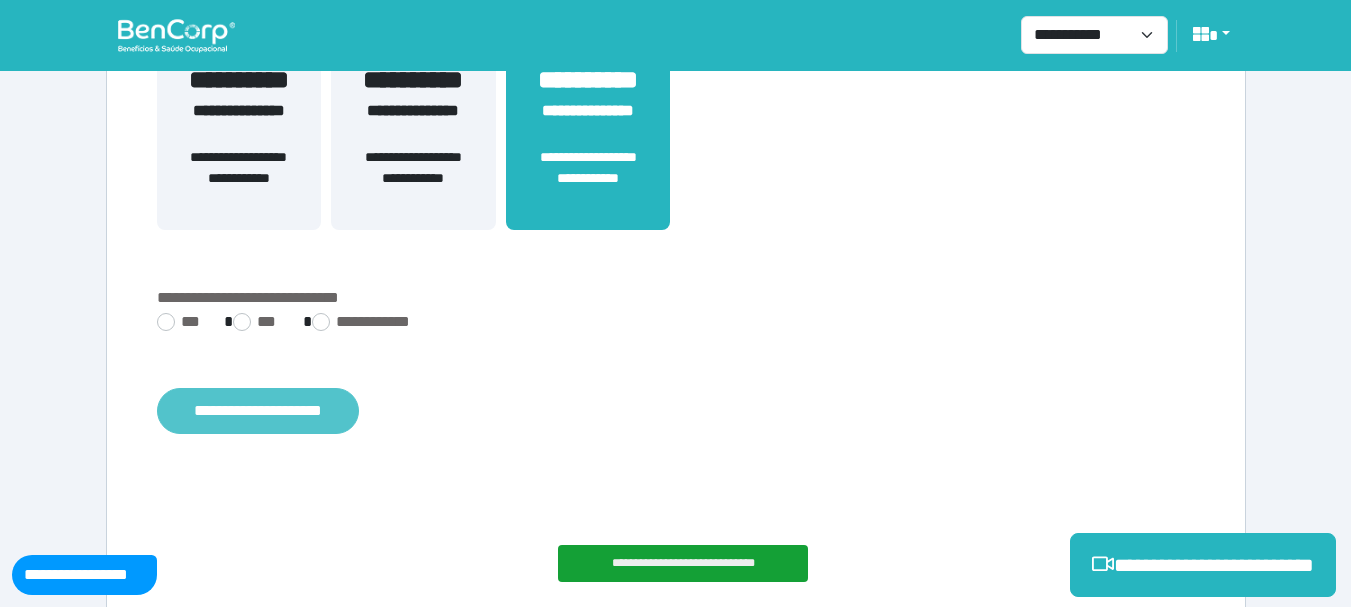 click on "**********" at bounding box center [258, 411] 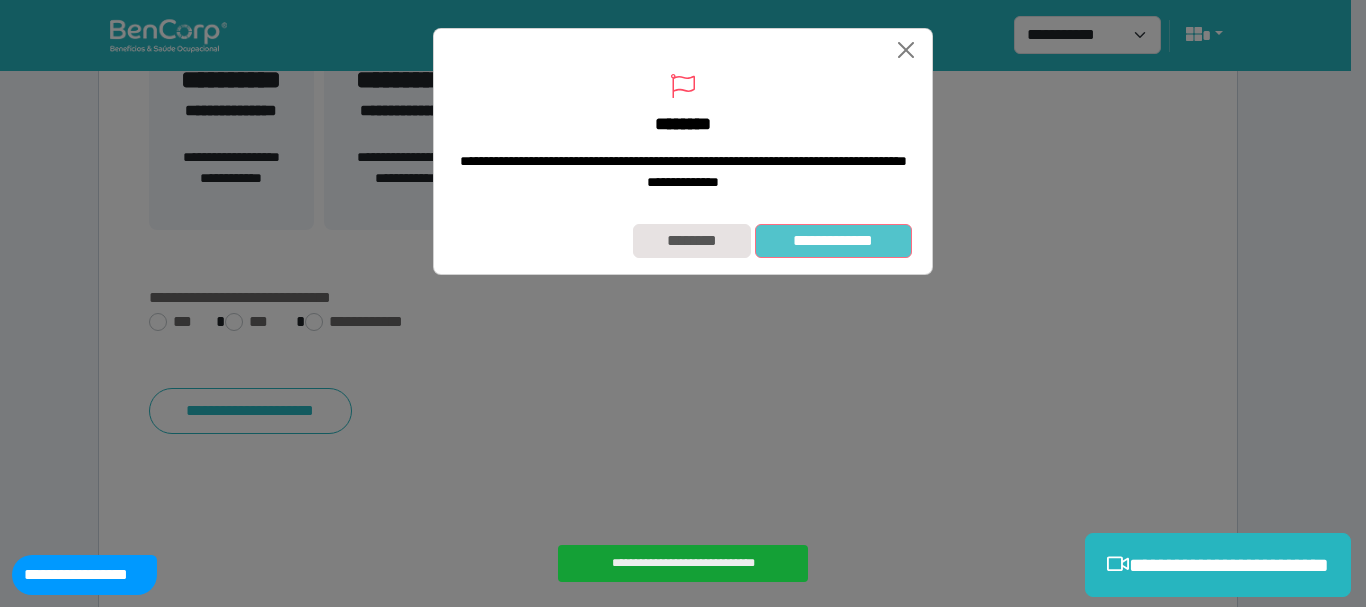 click on "**********" at bounding box center [833, 241] 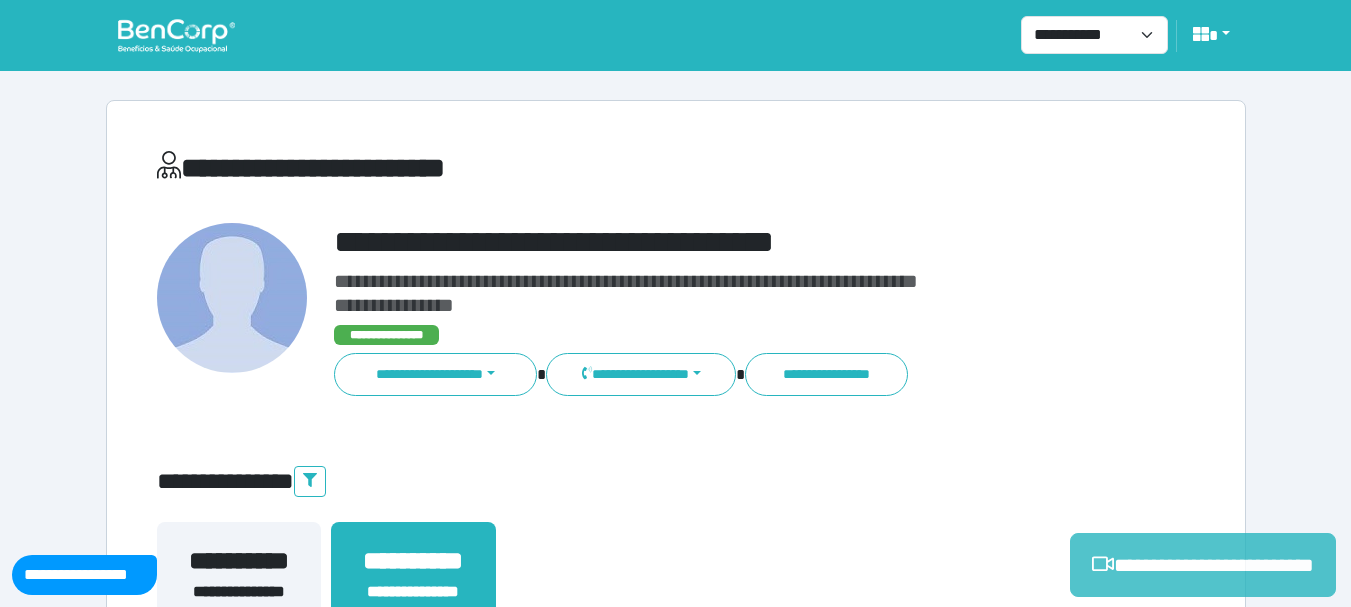 scroll, scrollTop: 0, scrollLeft: 0, axis: both 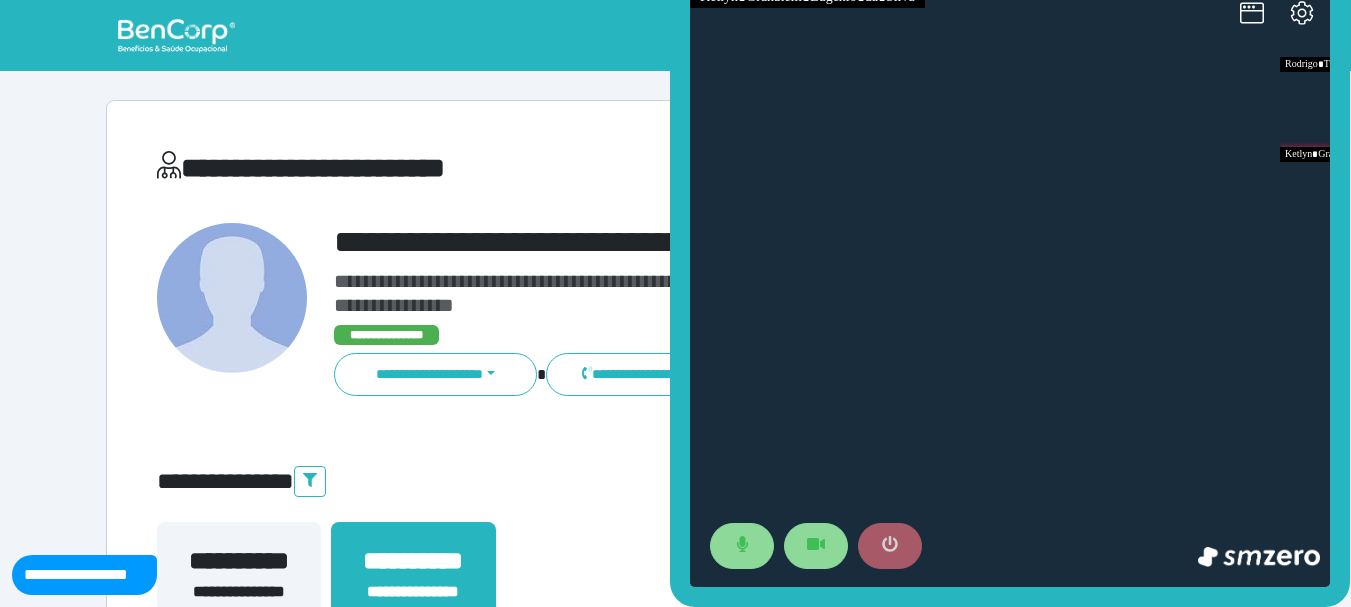 click 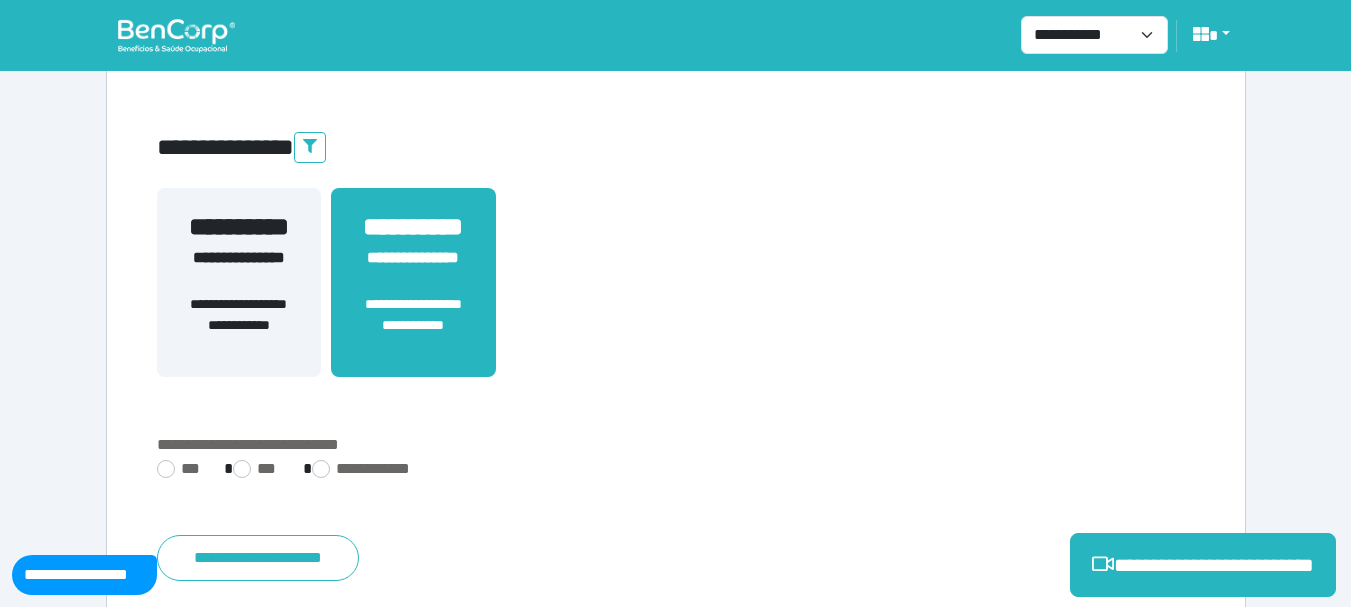 scroll, scrollTop: 529, scrollLeft: 0, axis: vertical 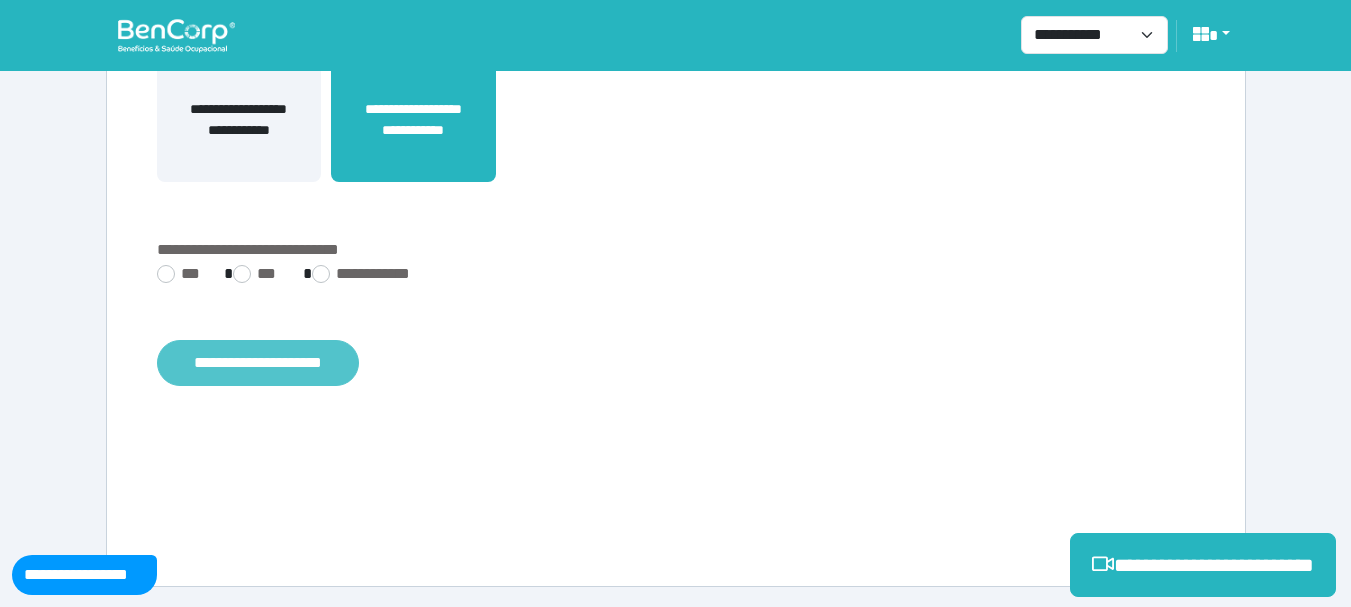 click on "**********" at bounding box center [258, 363] 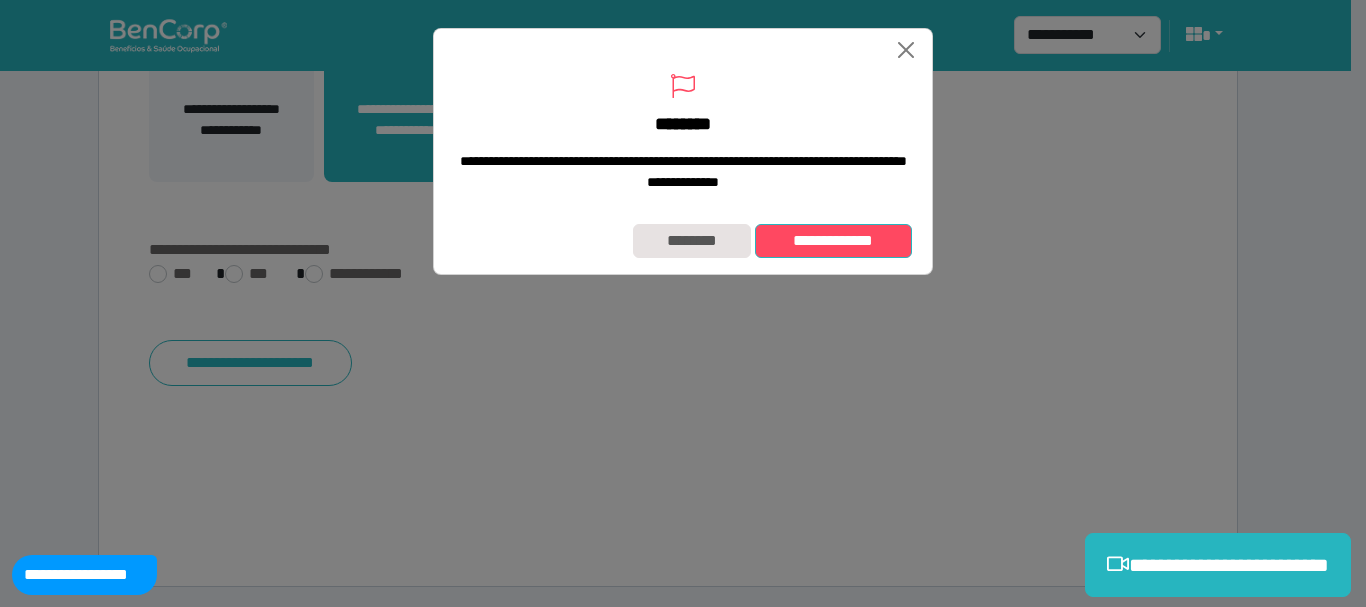 click on "**********" at bounding box center (833, 241) 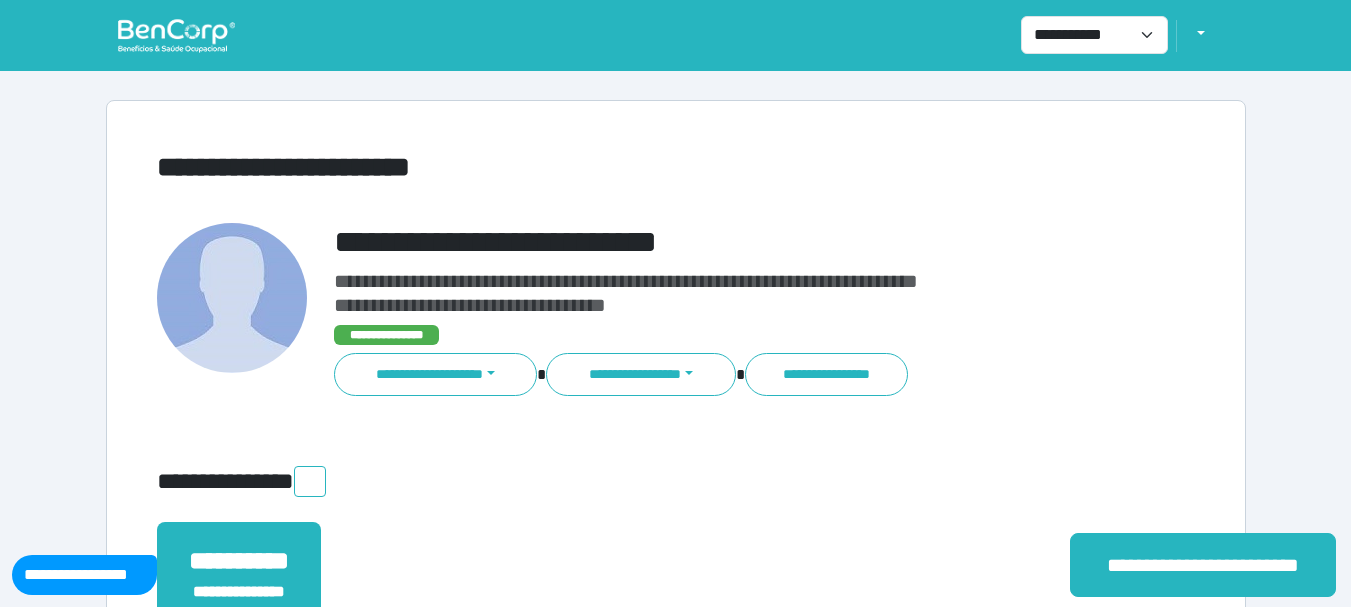 scroll, scrollTop: 0, scrollLeft: 0, axis: both 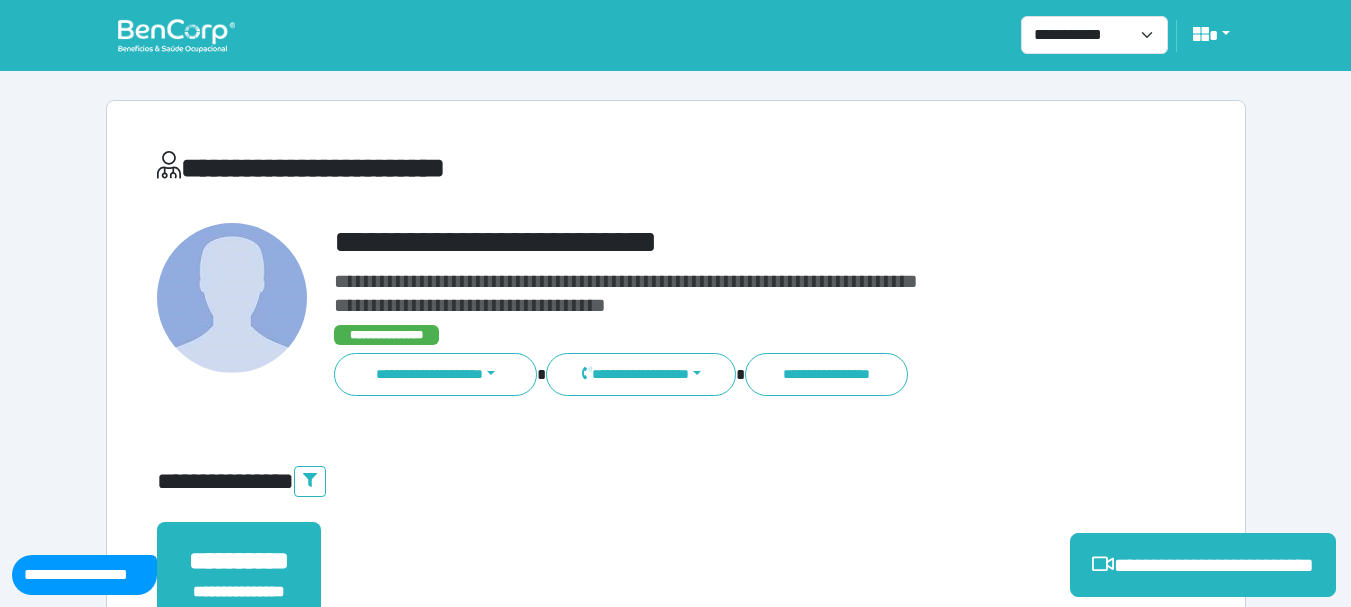 click on "**********" at bounding box center (676, 628) 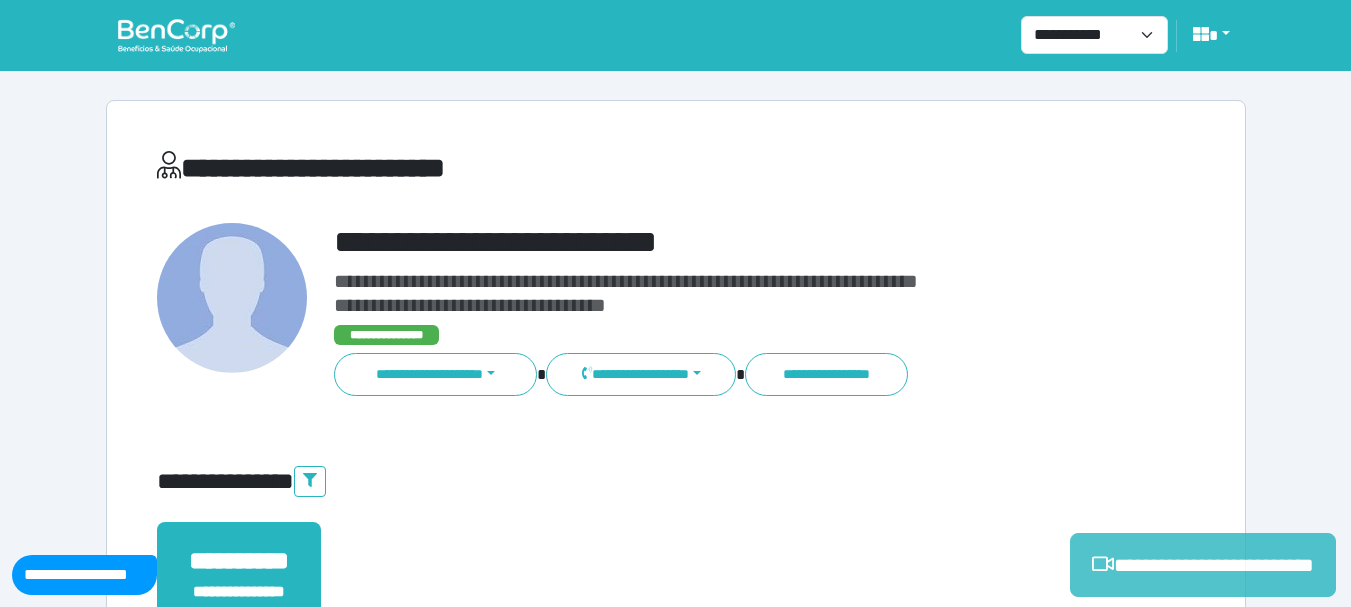 click on "**********" at bounding box center (1203, 565) 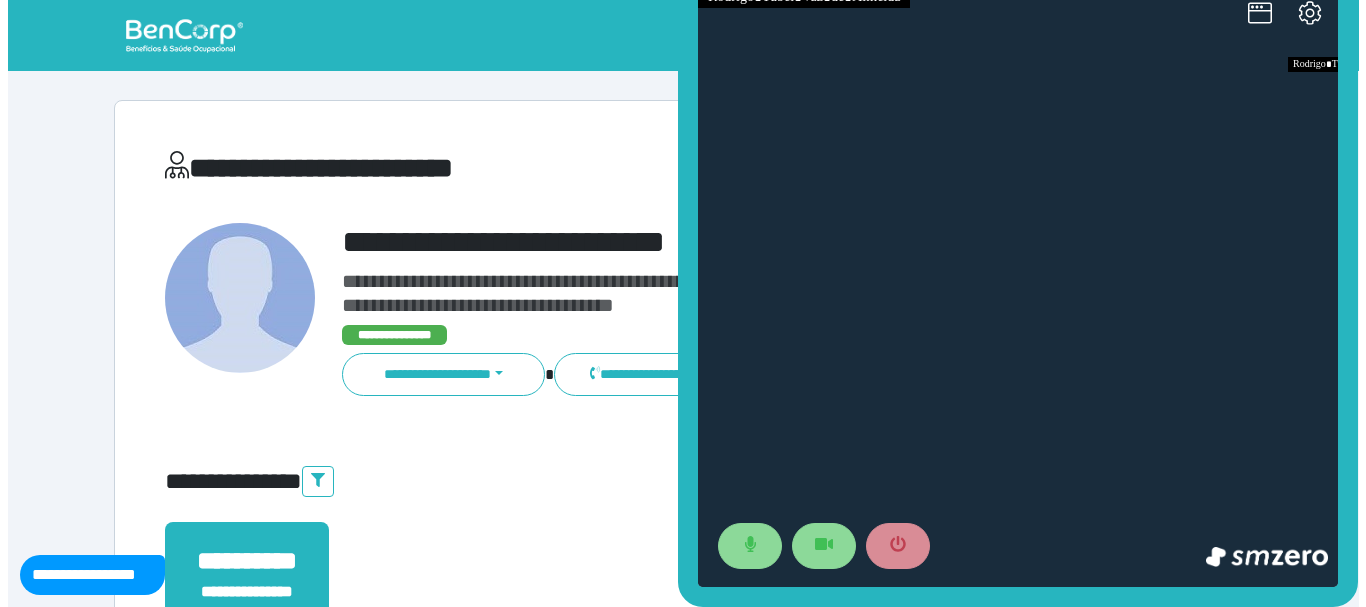 scroll, scrollTop: 0, scrollLeft: 0, axis: both 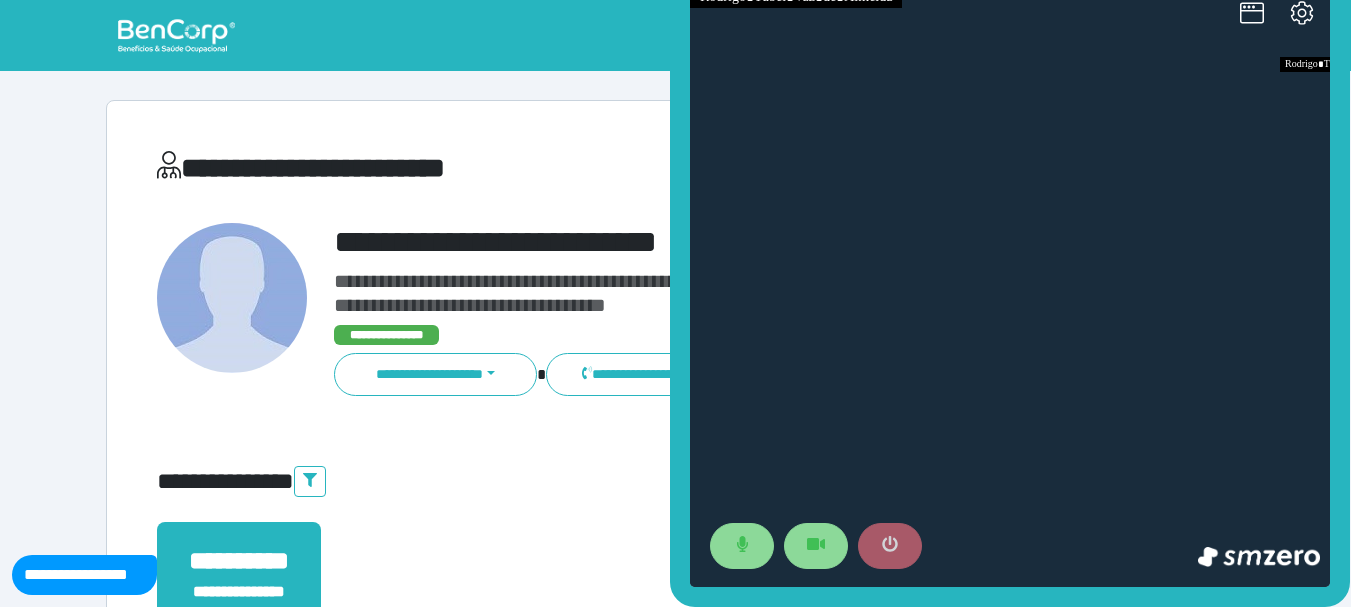 click at bounding box center [890, 546] 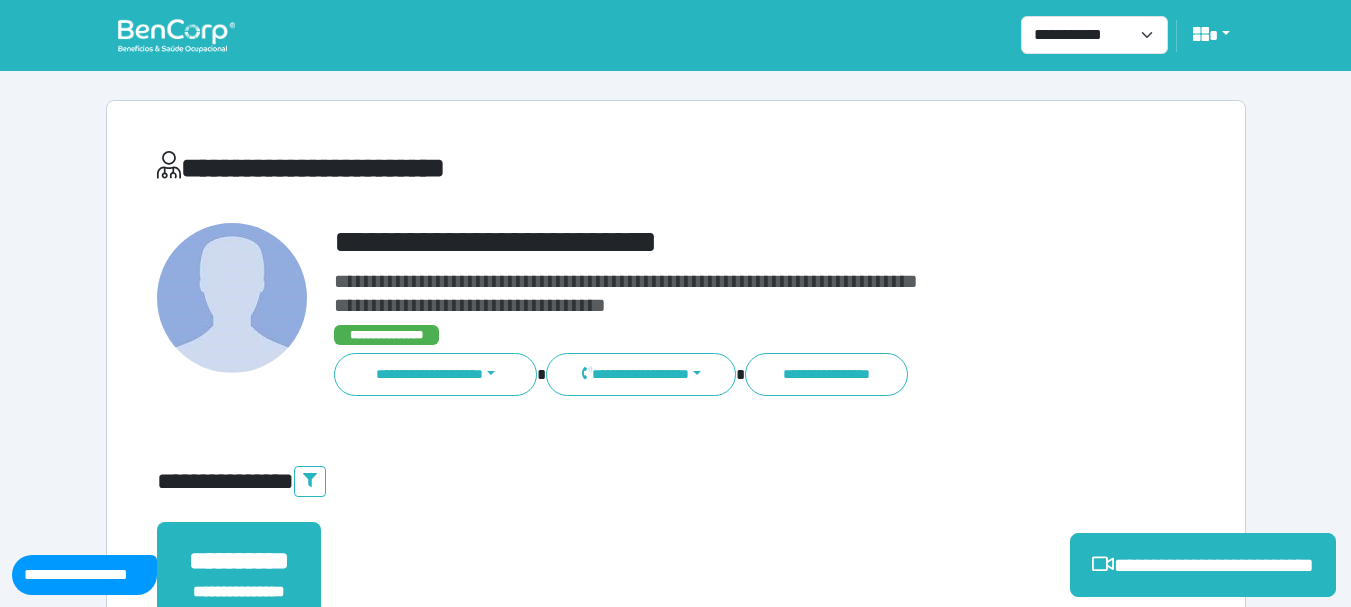 drag, startPoint x: 388, startPoint y: 376, endPoint x: 447, endPoint y: 403, distance: 64.884514 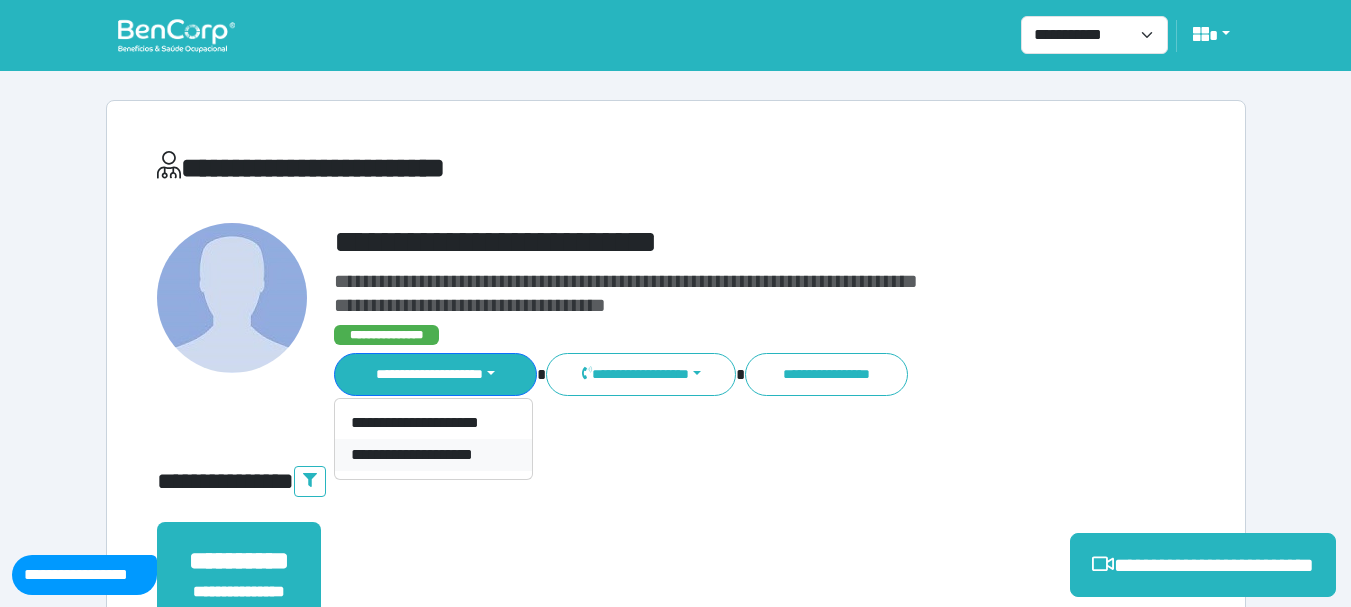 click on "**********" at bounding box center [433, 455] 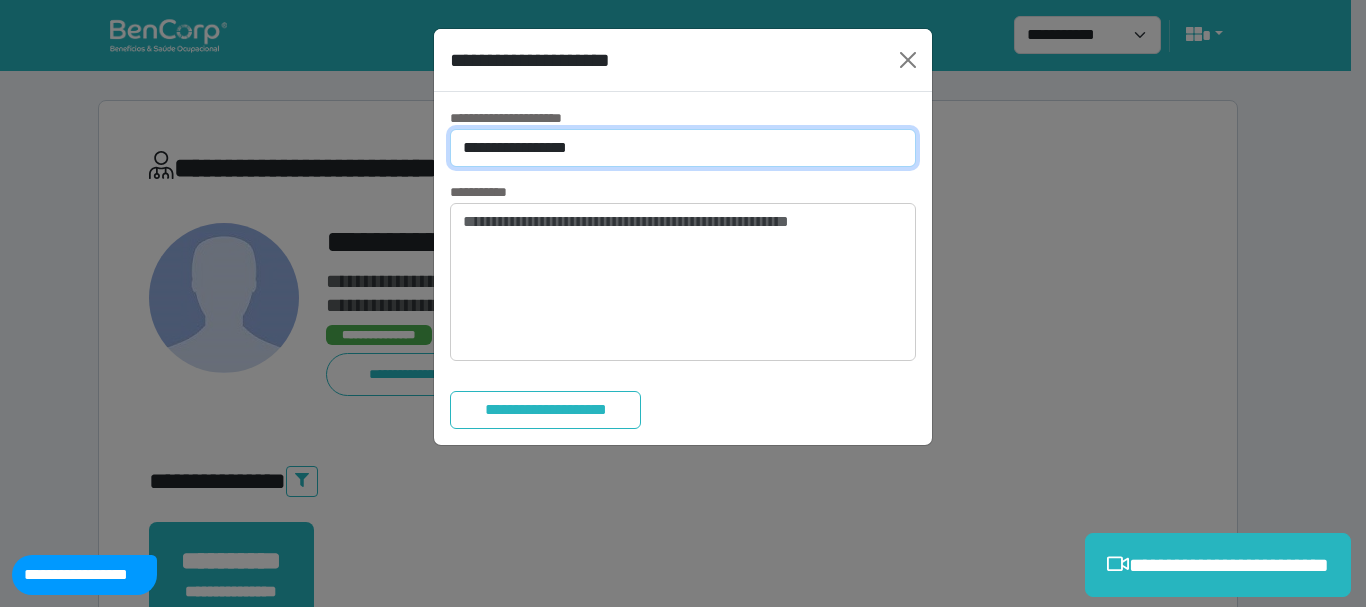 drag, startPoint x: 588, startPoint y: 143, endPoint x: 579, endPoint y: 163, distance: 21.931713 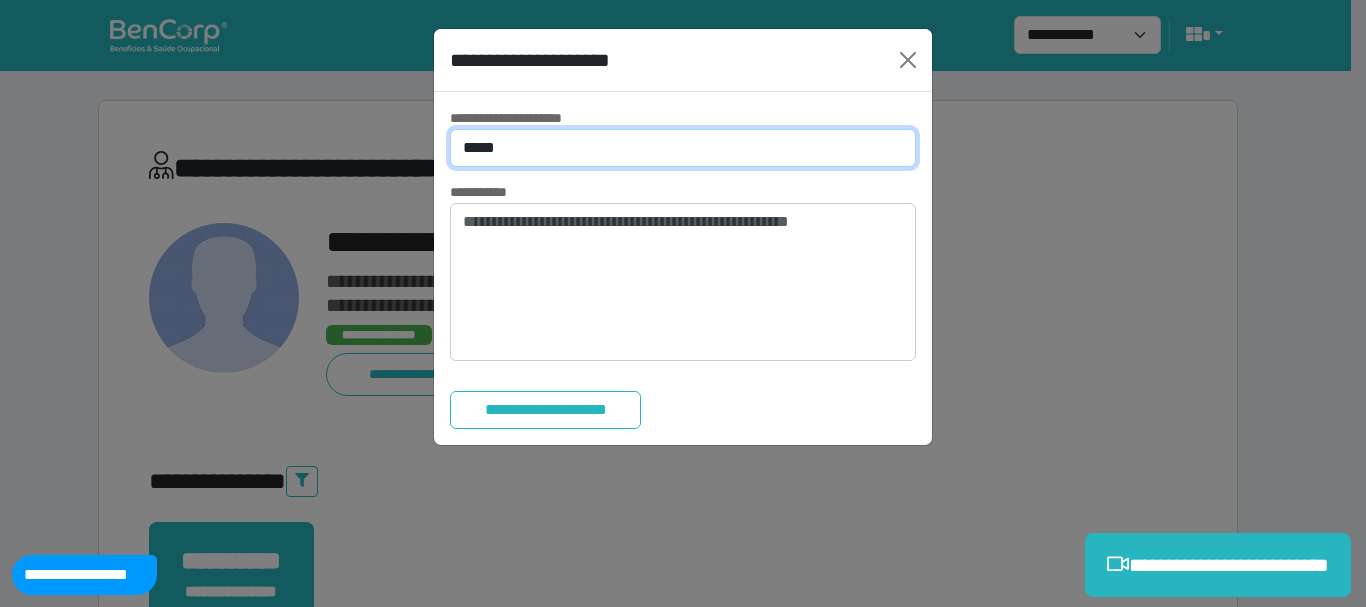 click on "**********" at bounding box center (683, 148) 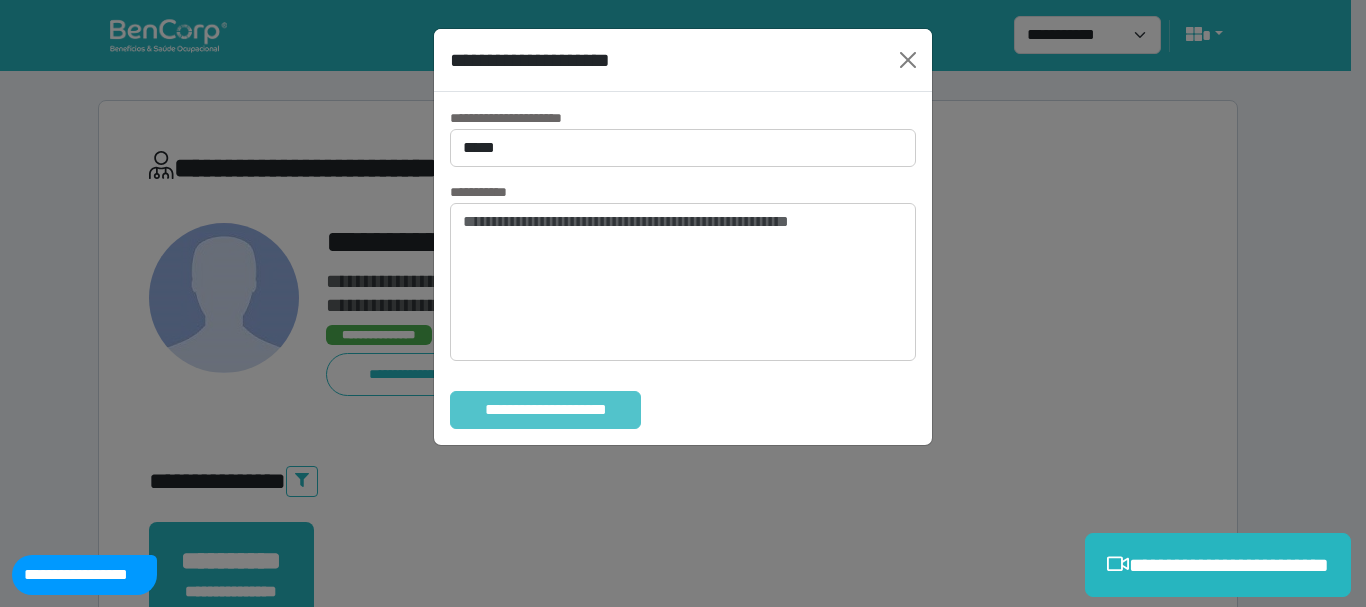 click on "**********" at bounding box center (545, 410) 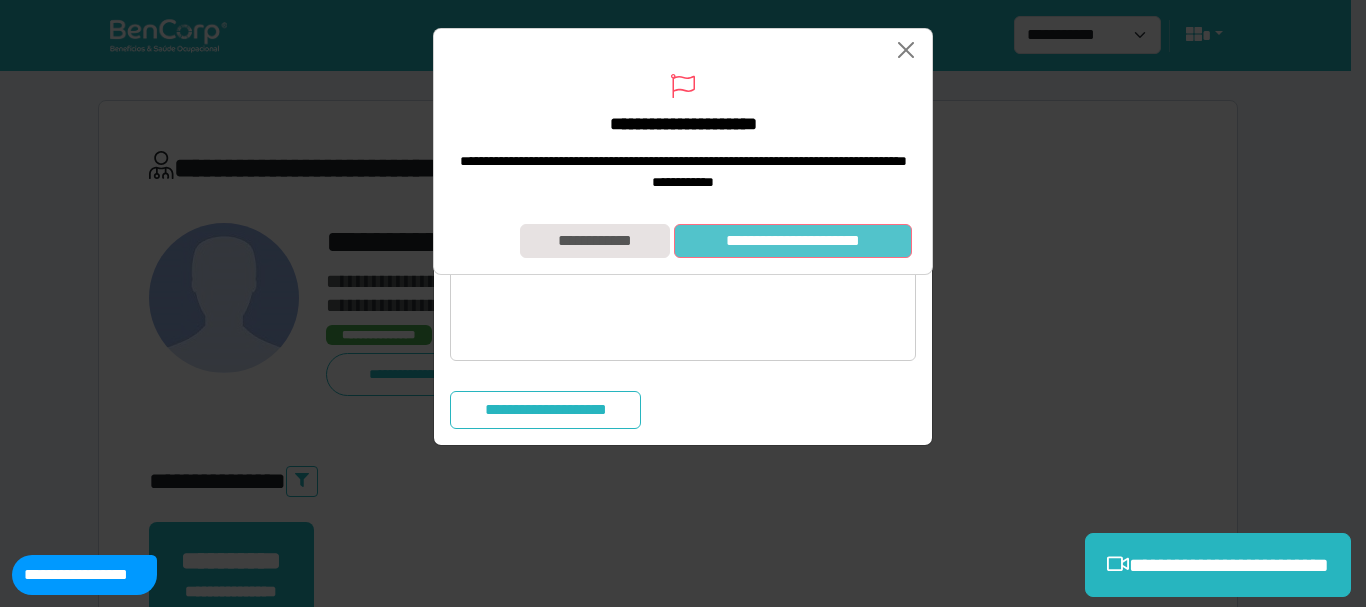 click on "**********" at bounding box center [793, 241] 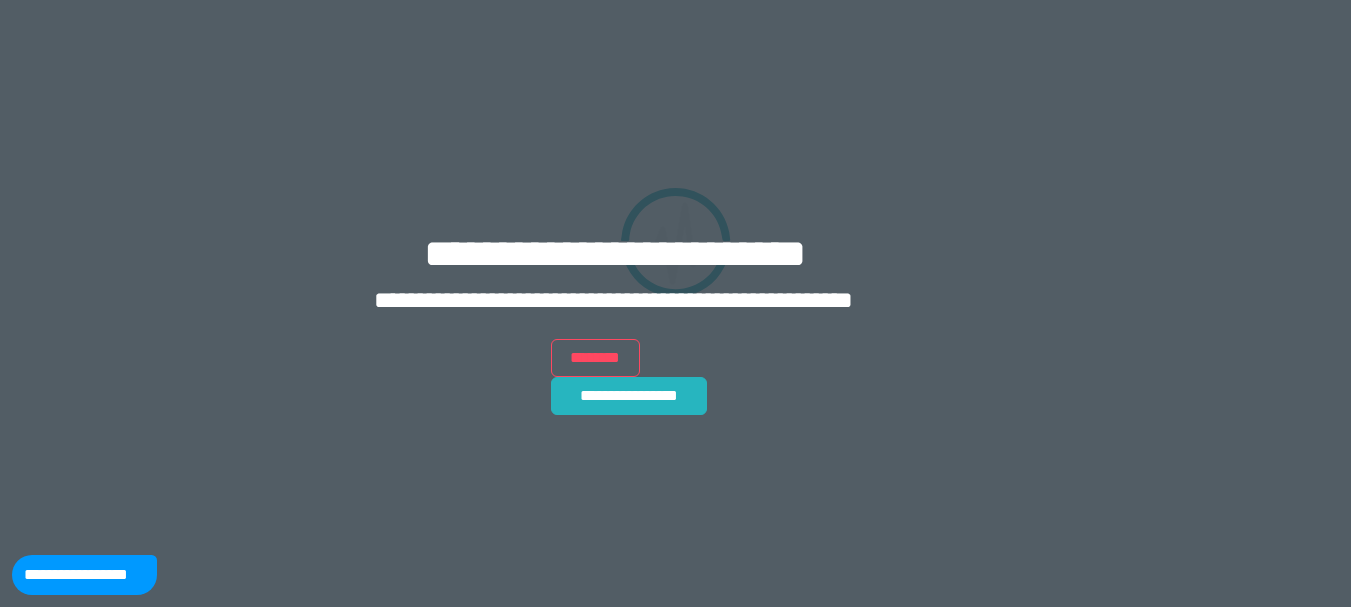 scroll, scrollTop: 0, scrollLeft: 0, axis: both 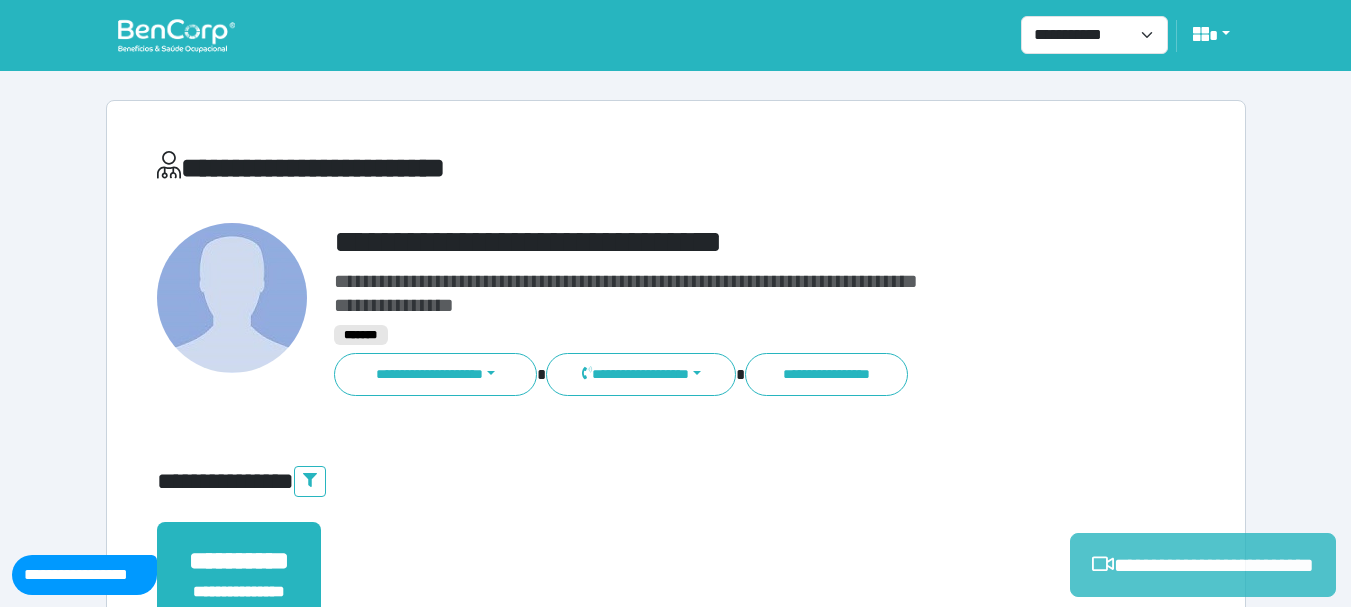 click on "**********" at bounding box center (1203, 565) 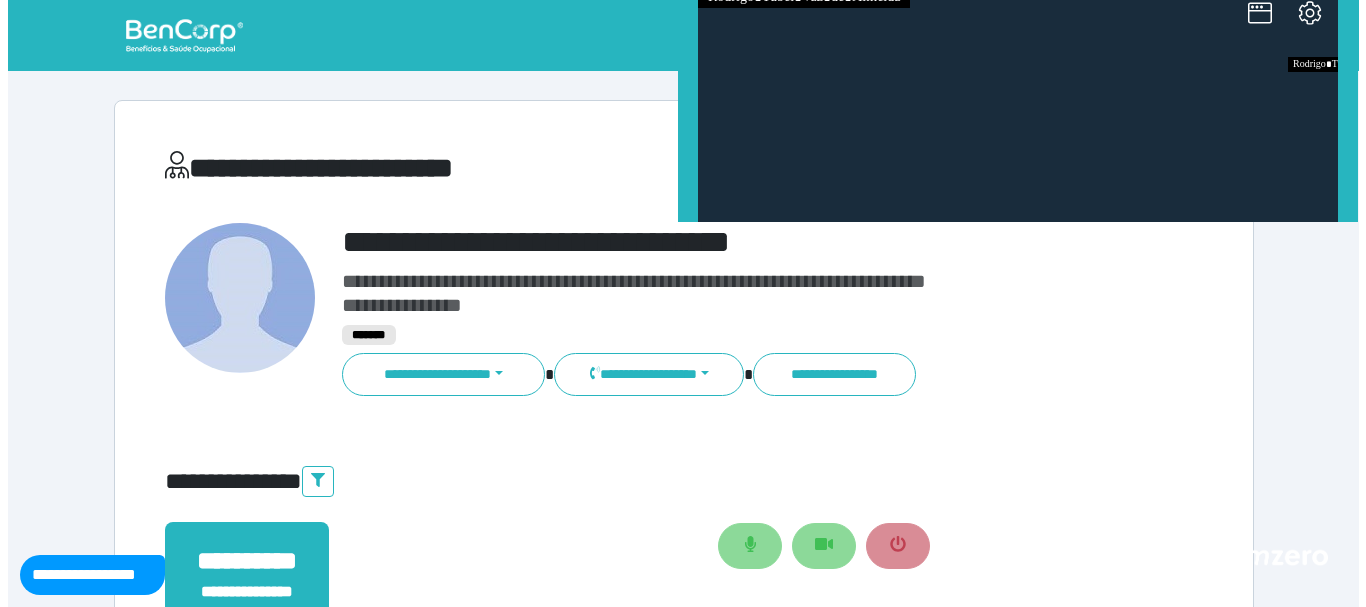 scroll, scrollTop: 0, scrollLeft: 0, axis: both 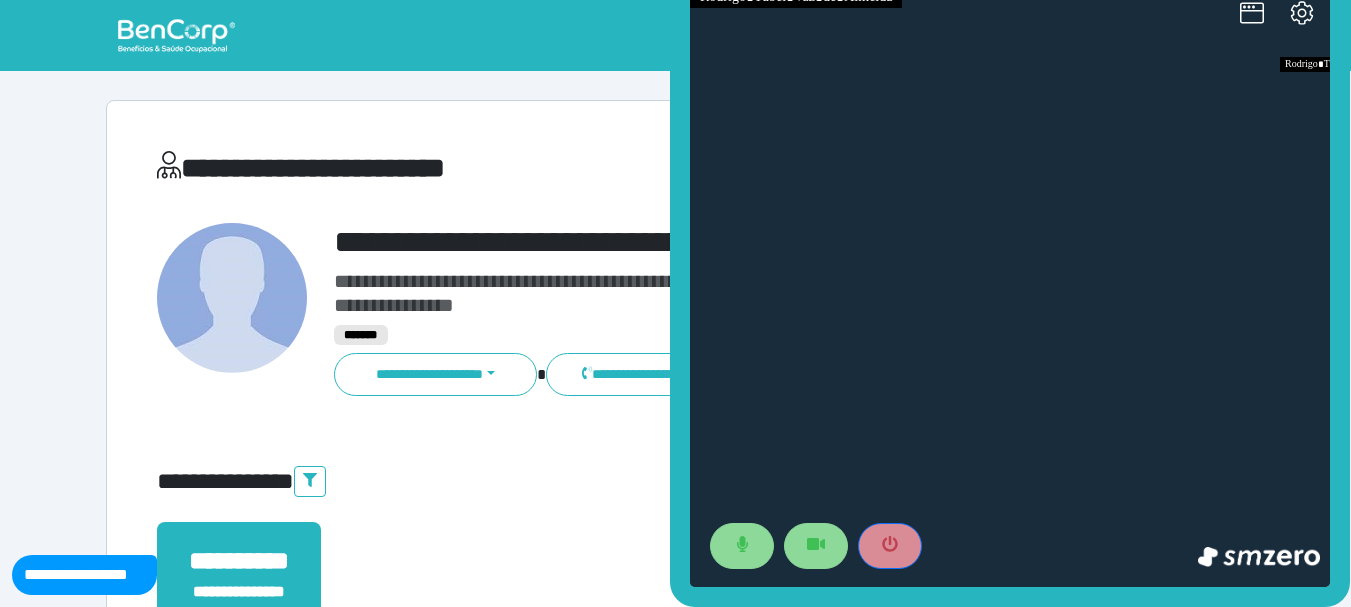 drag, startPoint x: 897, startPoint y: 542, endPoint x: 820, endPoint y: 522, distance: 79.555016 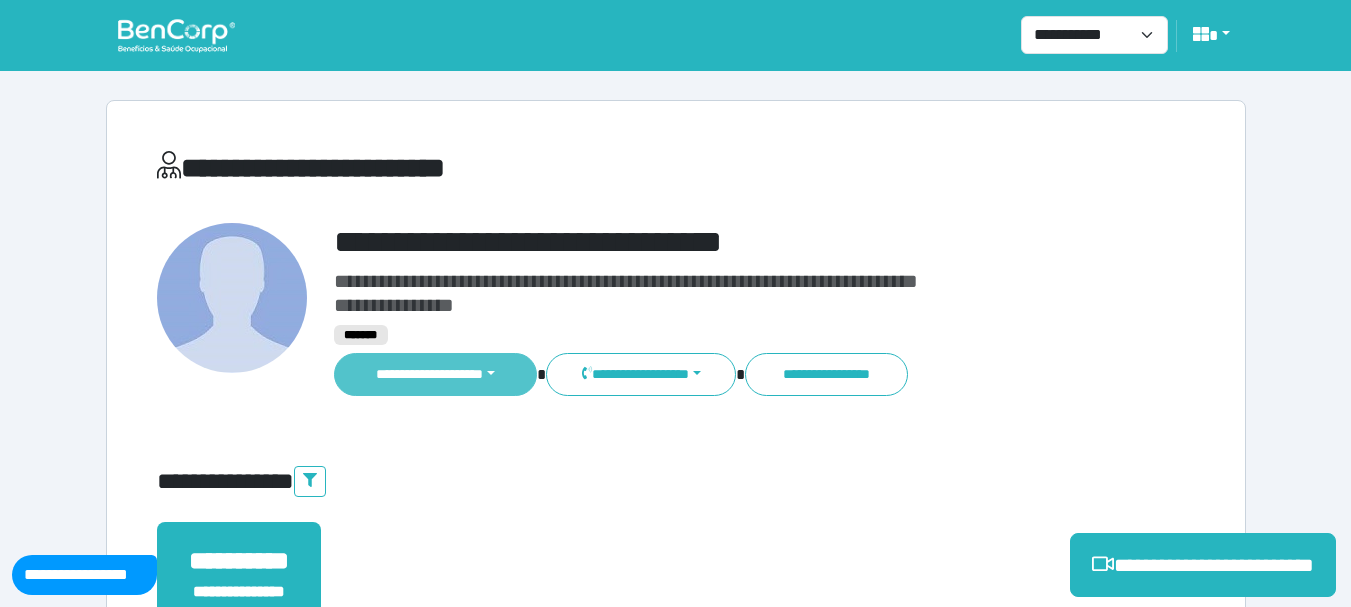 click on "**********" at bounding box center [436, 374] 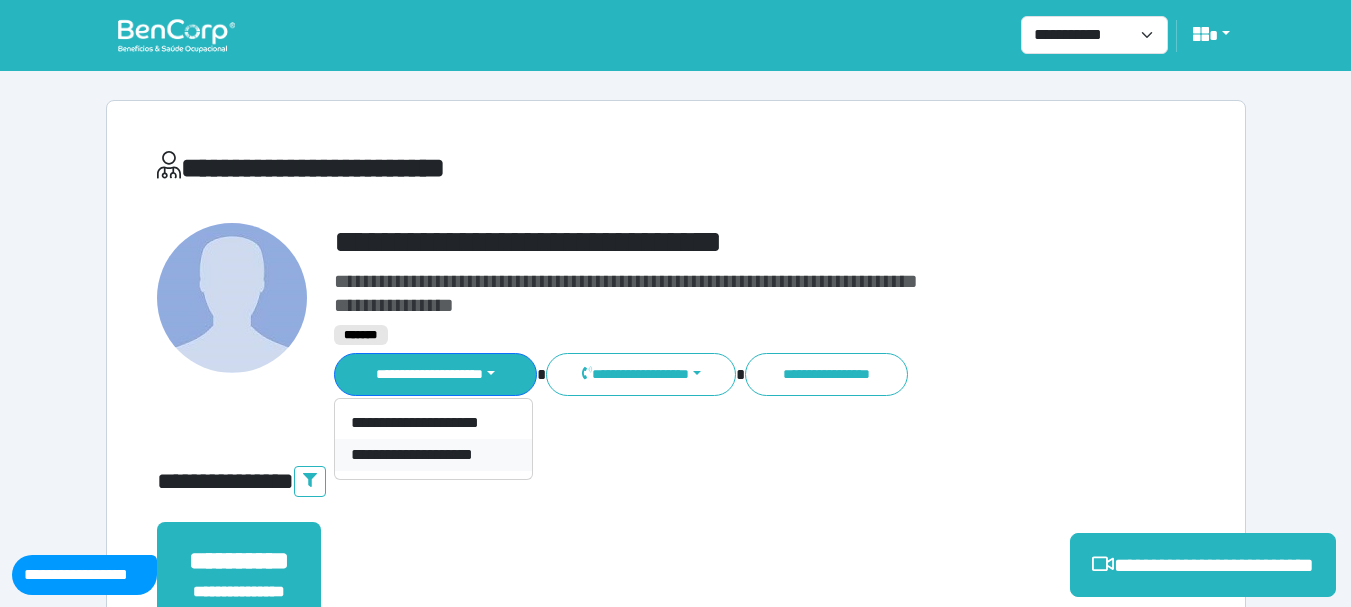 click on "**********" at bounding box center (433, 455) 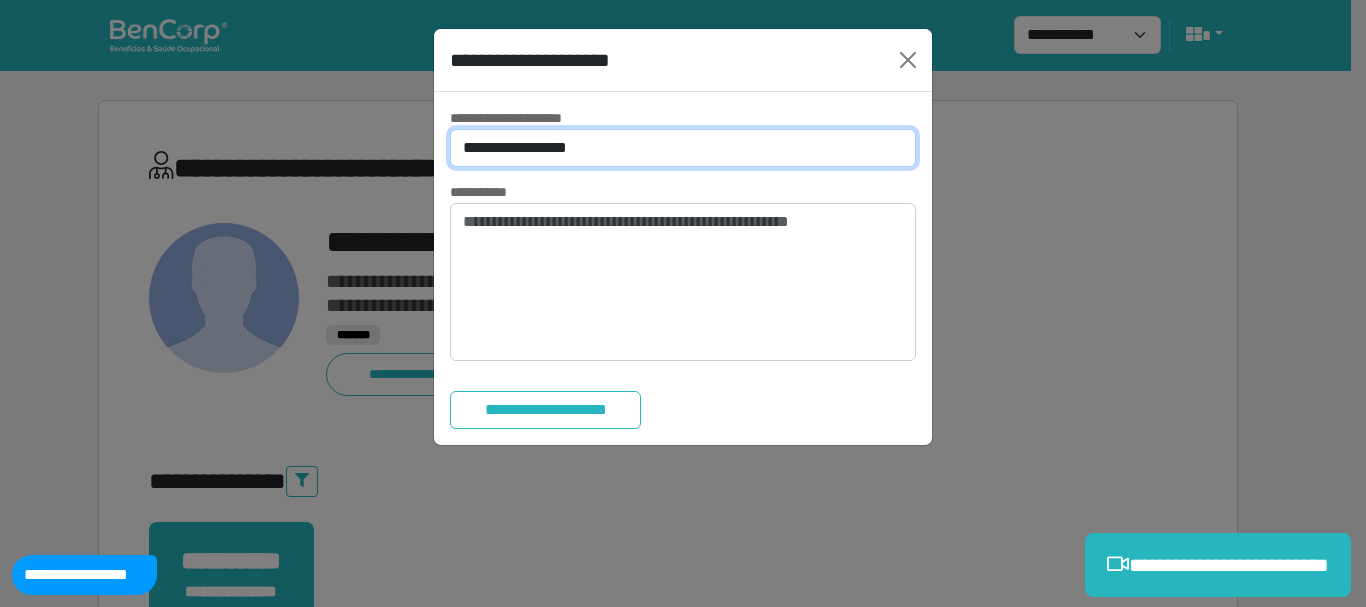 click on "**********" at bounding box center [683, 148] 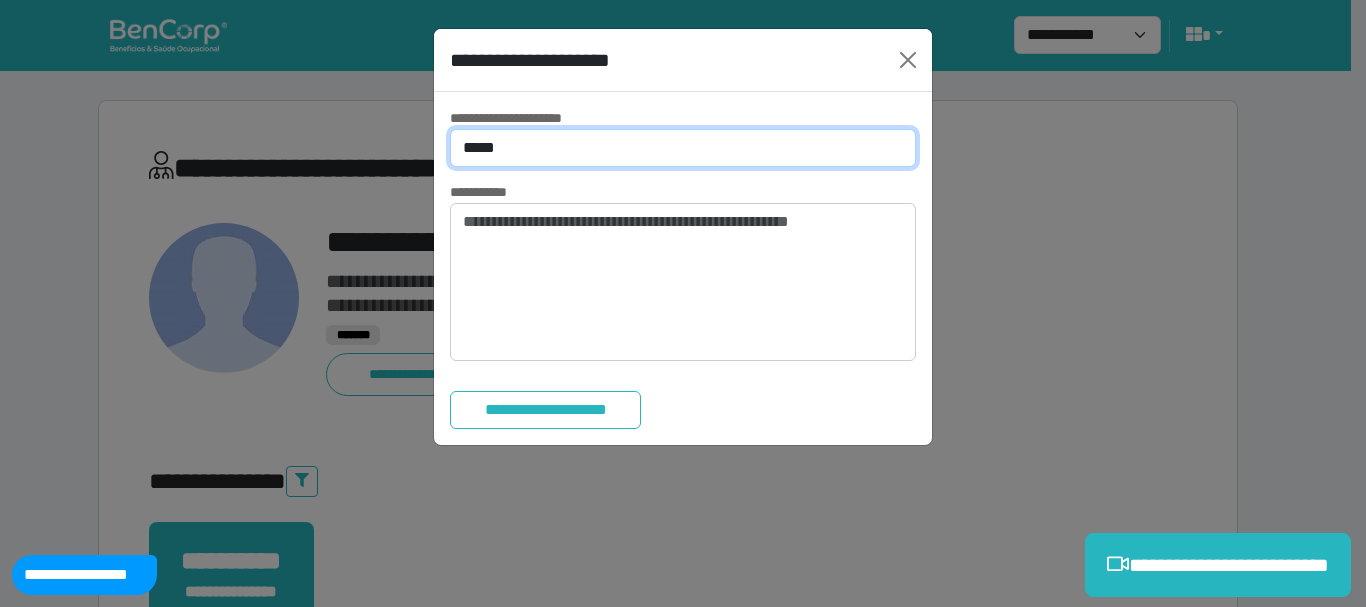 click on "**********" at bounding box center [683, 148] 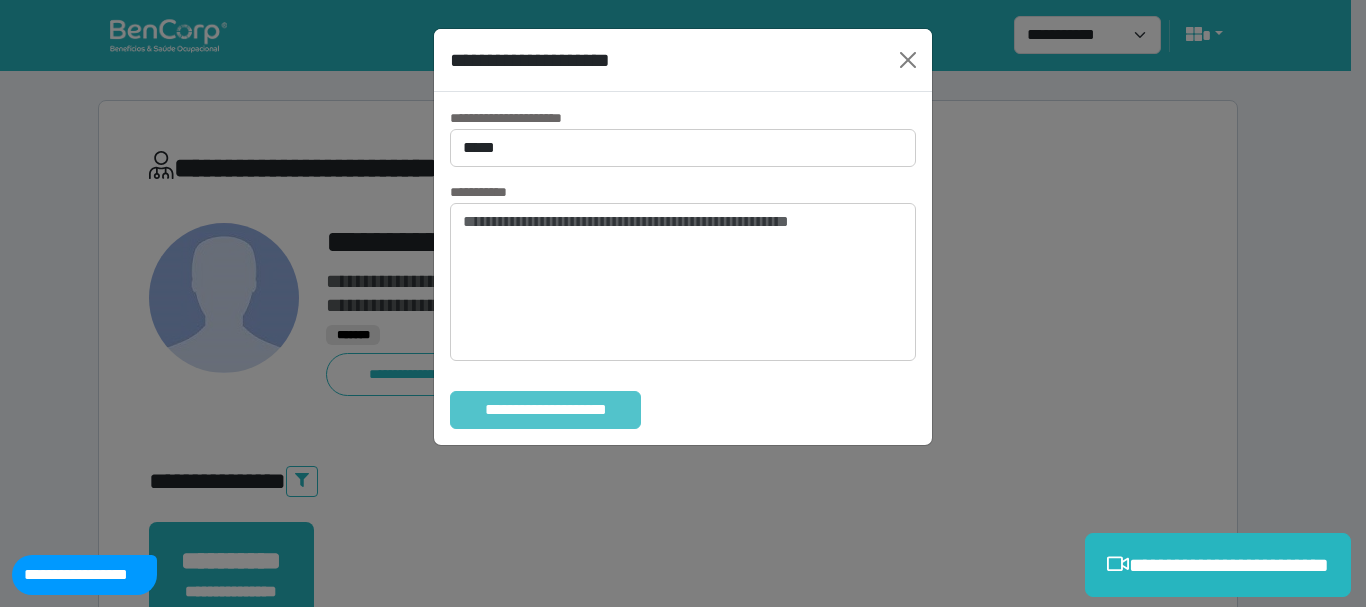 click on "**********" at bounding box center (545, 410) 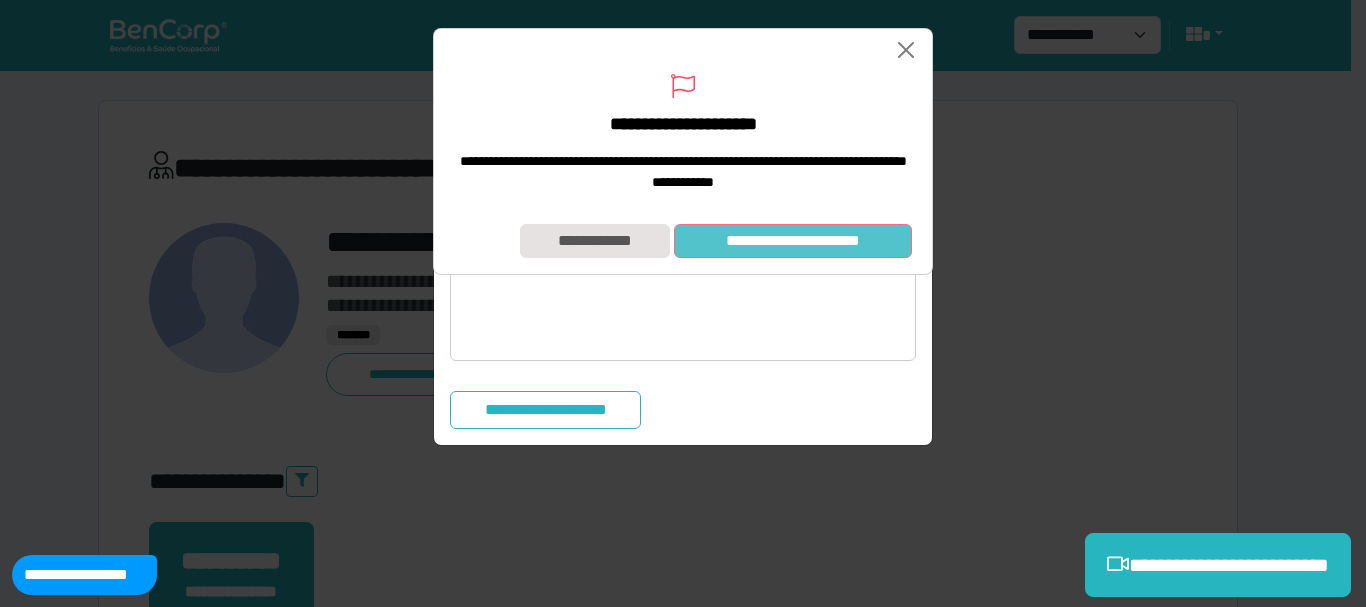 click on "**********" at bounding box center [793, 241] 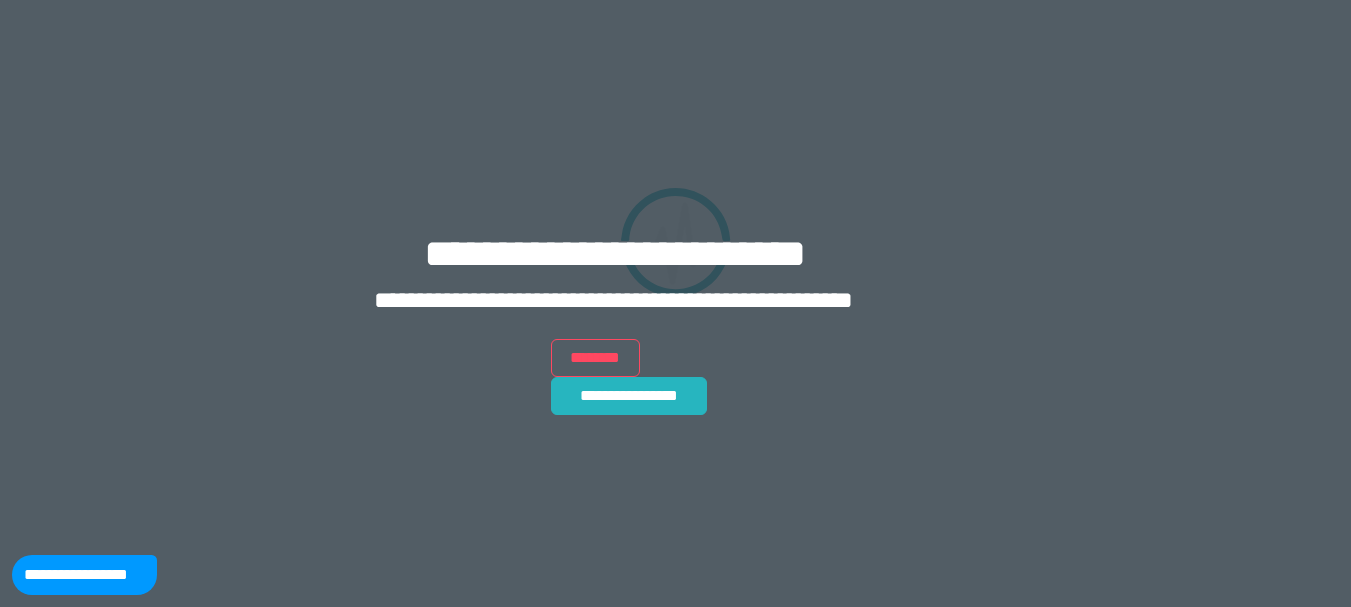 scroll, scrollTop: 0, scrollLeft: 0, axis: both 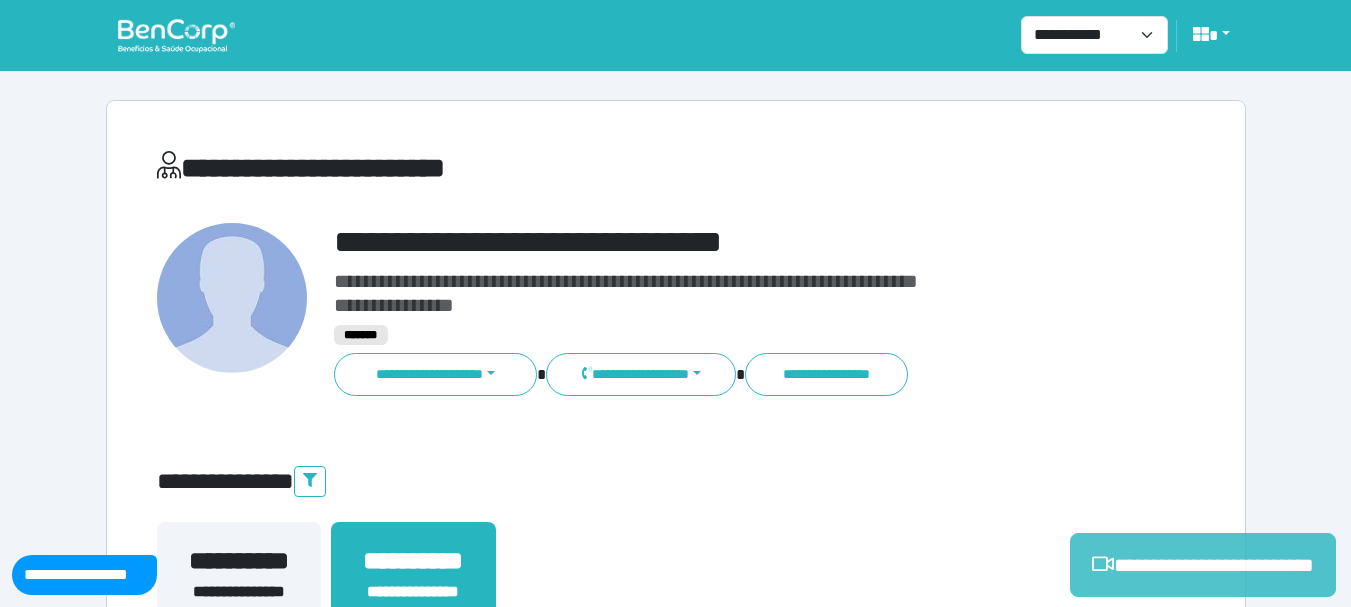 click on "**********" at bounding box center [1203, 565] 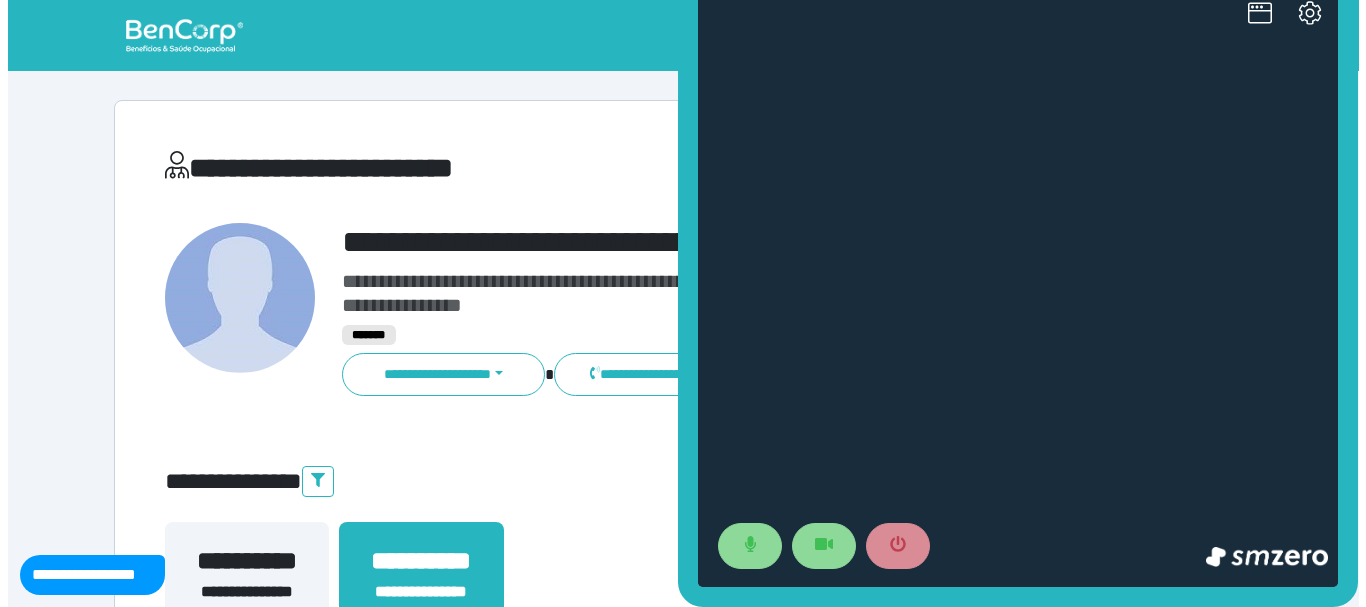 scroll, scrollTop: 0, scrollLeft: 0, axis: both 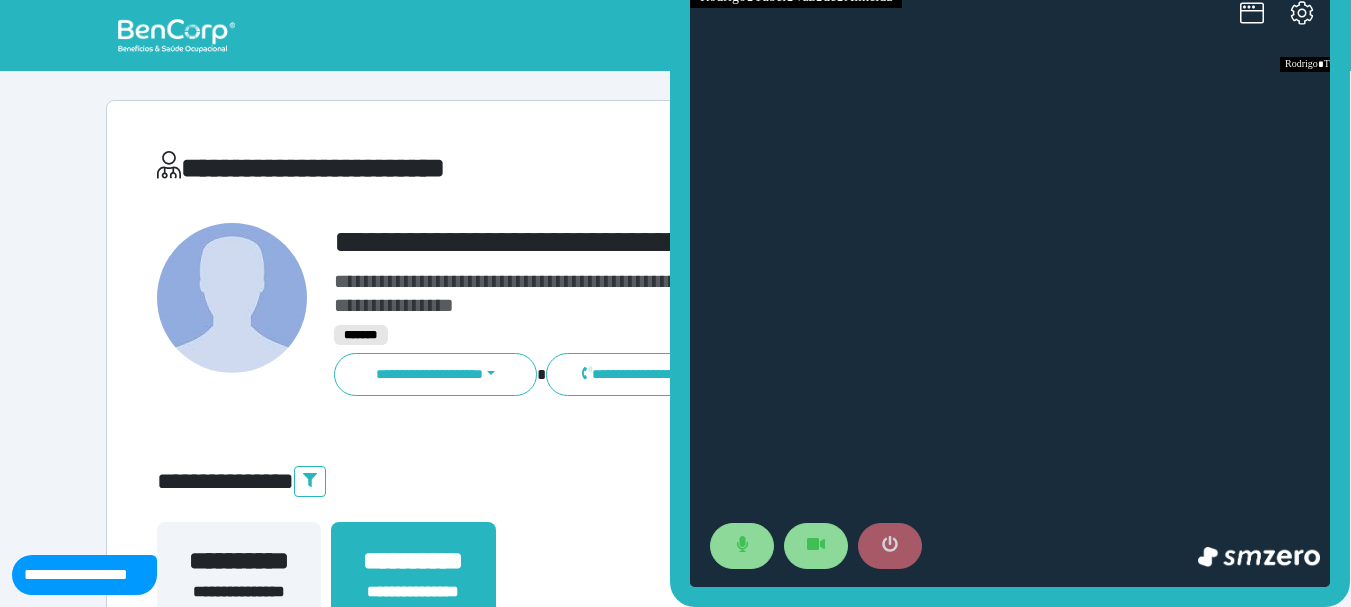 click at bounding box center [890, 546] 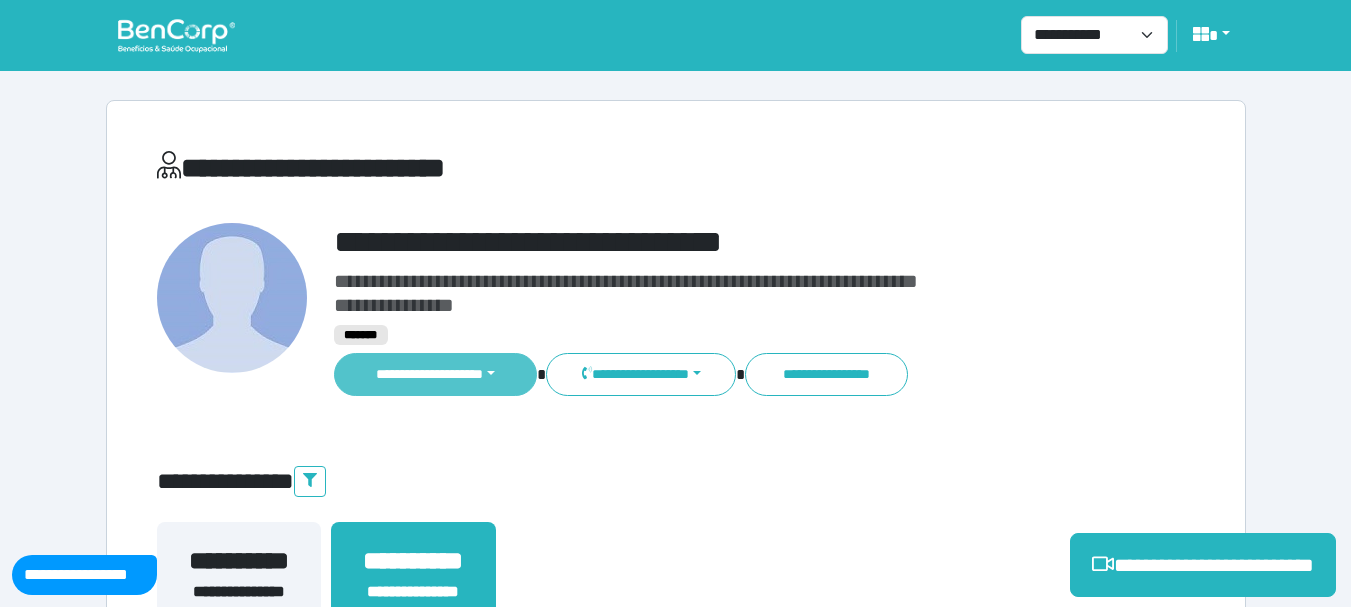 click on "**********" at bounding box center (436, 374) 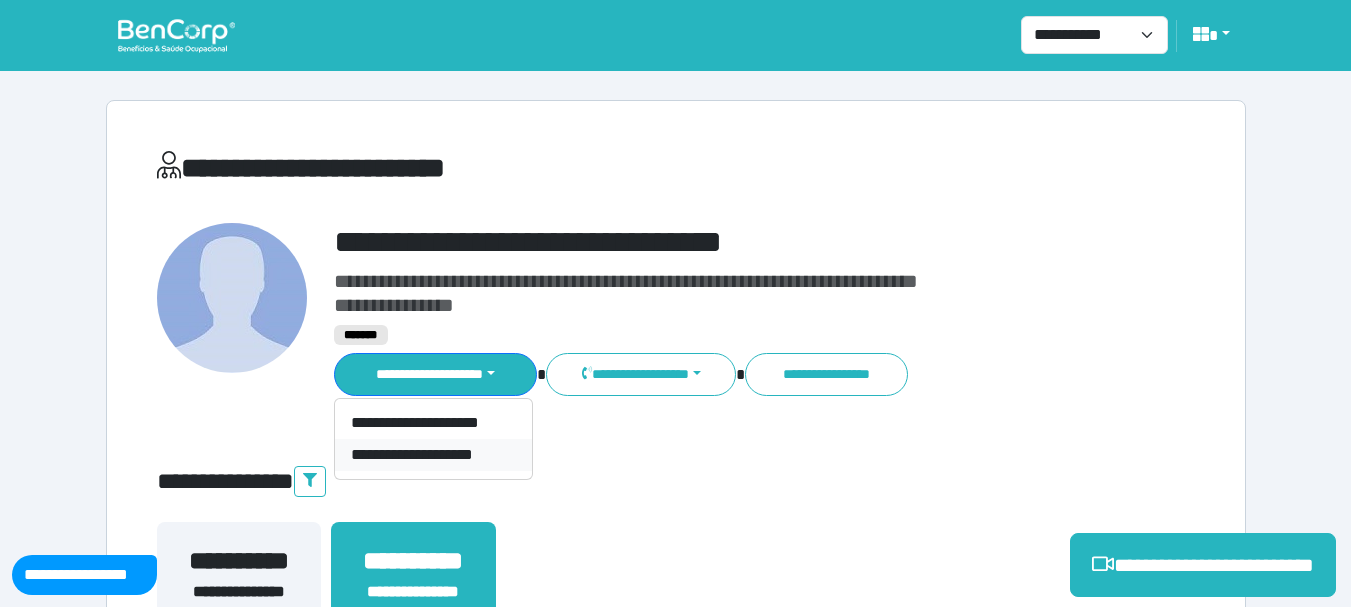 click on "**********" at bounding box center (433, 455) 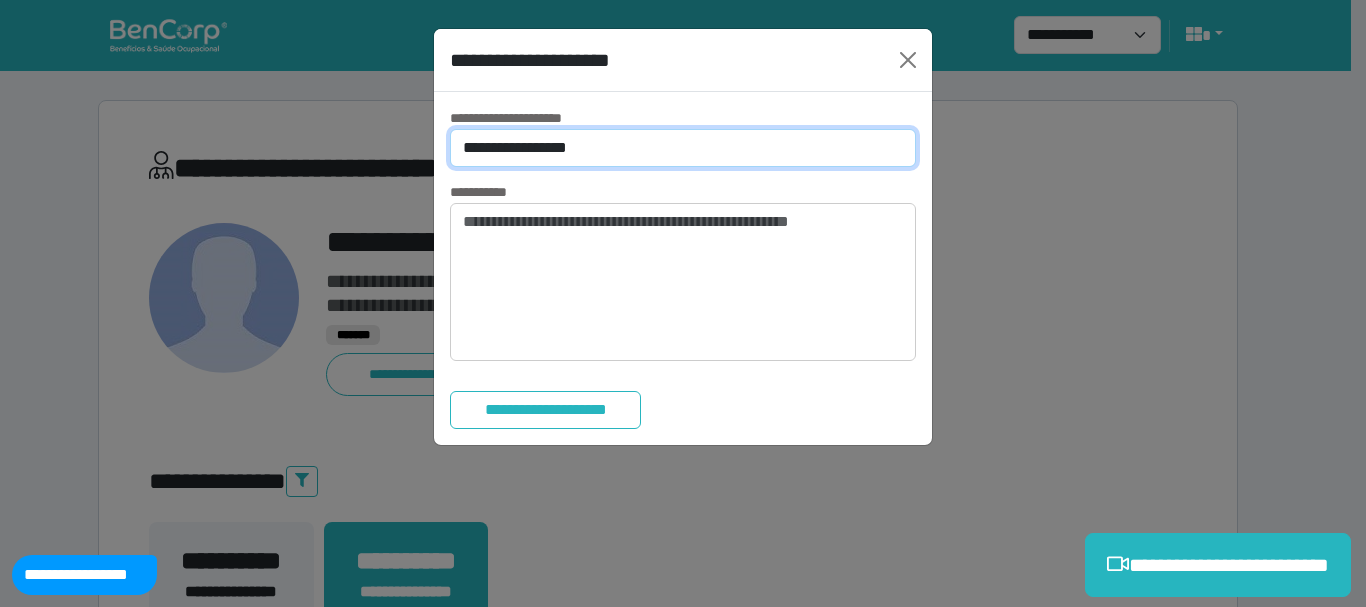 click on "**********" at bounding box center (683, 148) 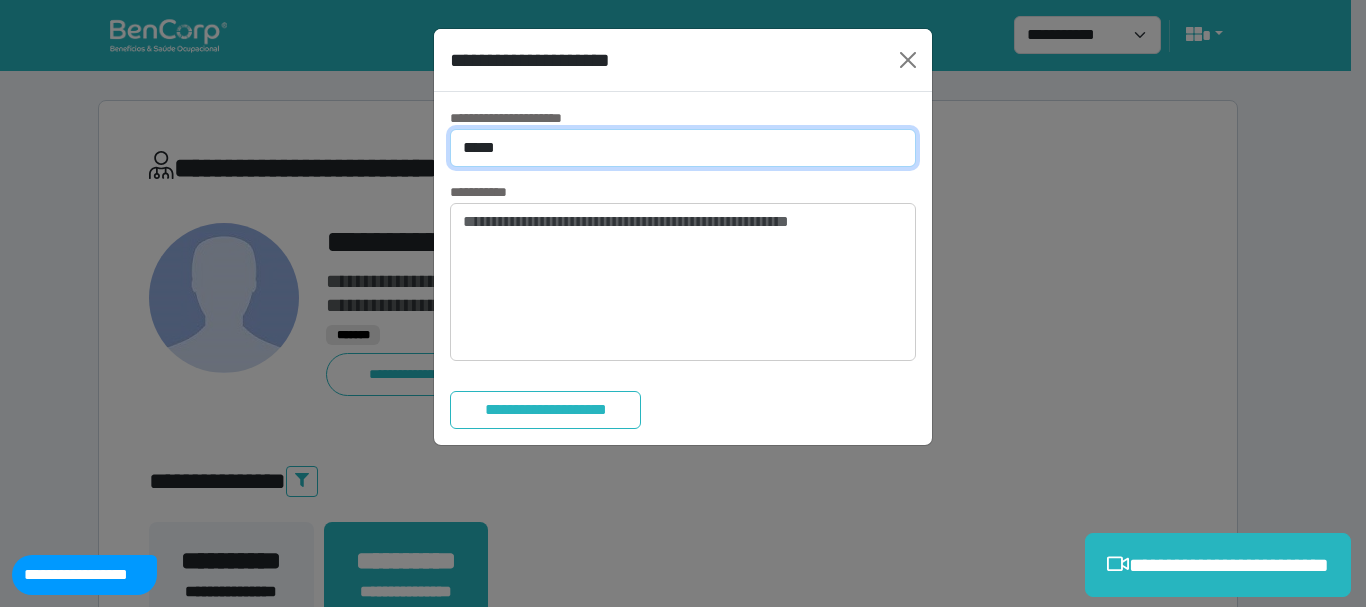 click on "**********" at bounding box center (683, 148) 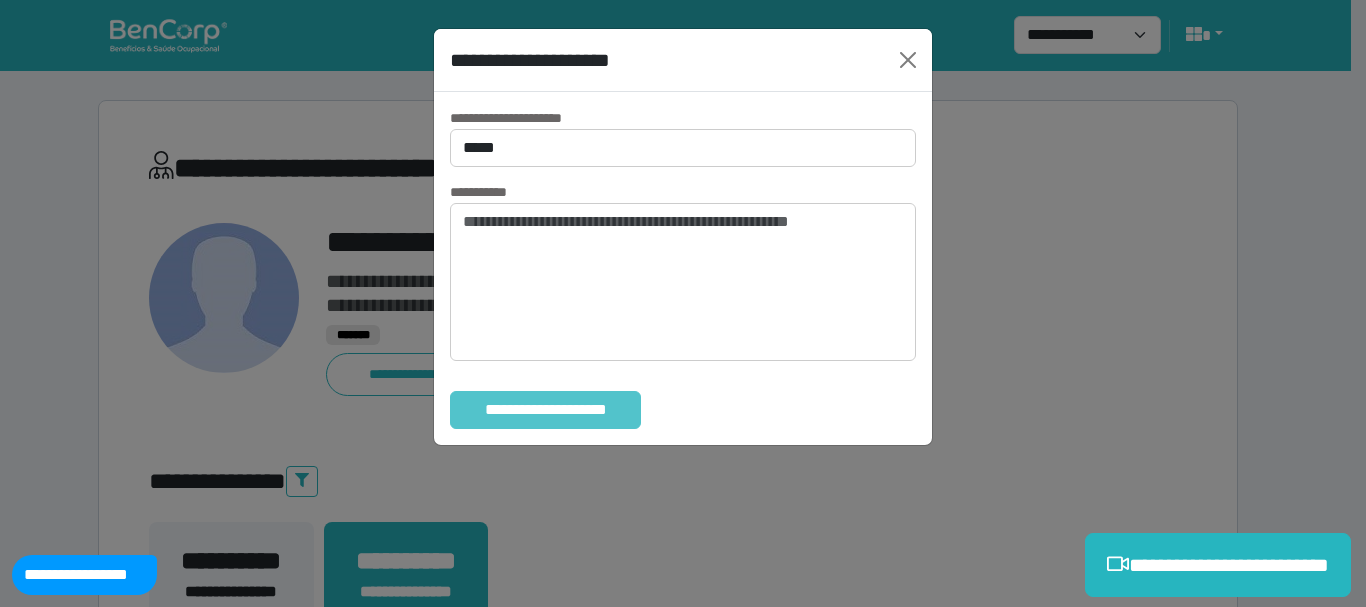 click on "**********" at bounding box center [545, 410] 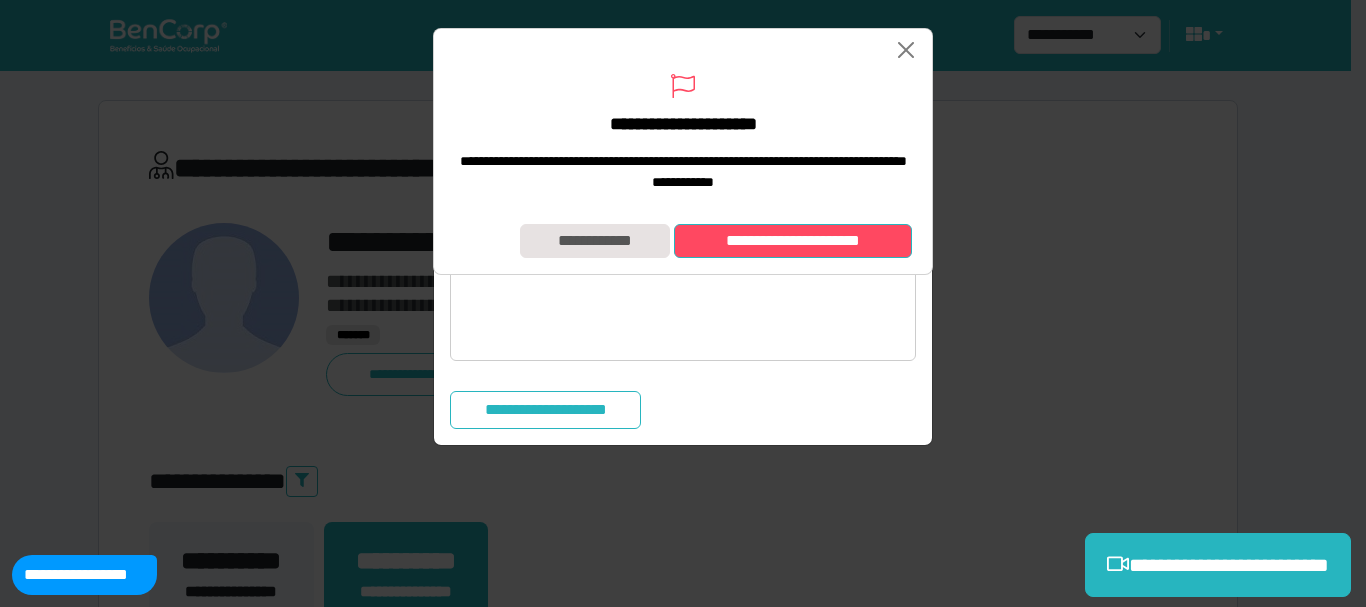 click on "**********" at bounding box center (793, 241) 